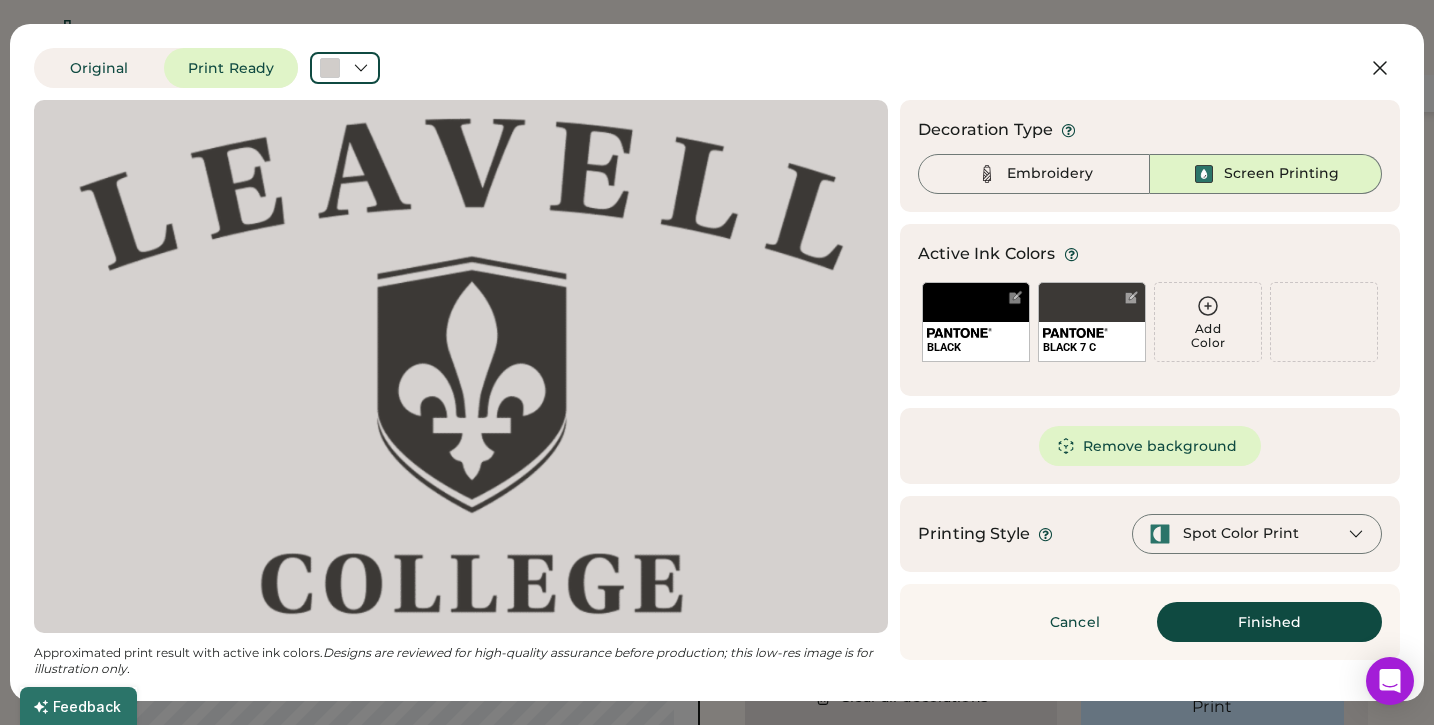 scroll, scrollTop: 75, scrollLeft: 0, axis: vertical 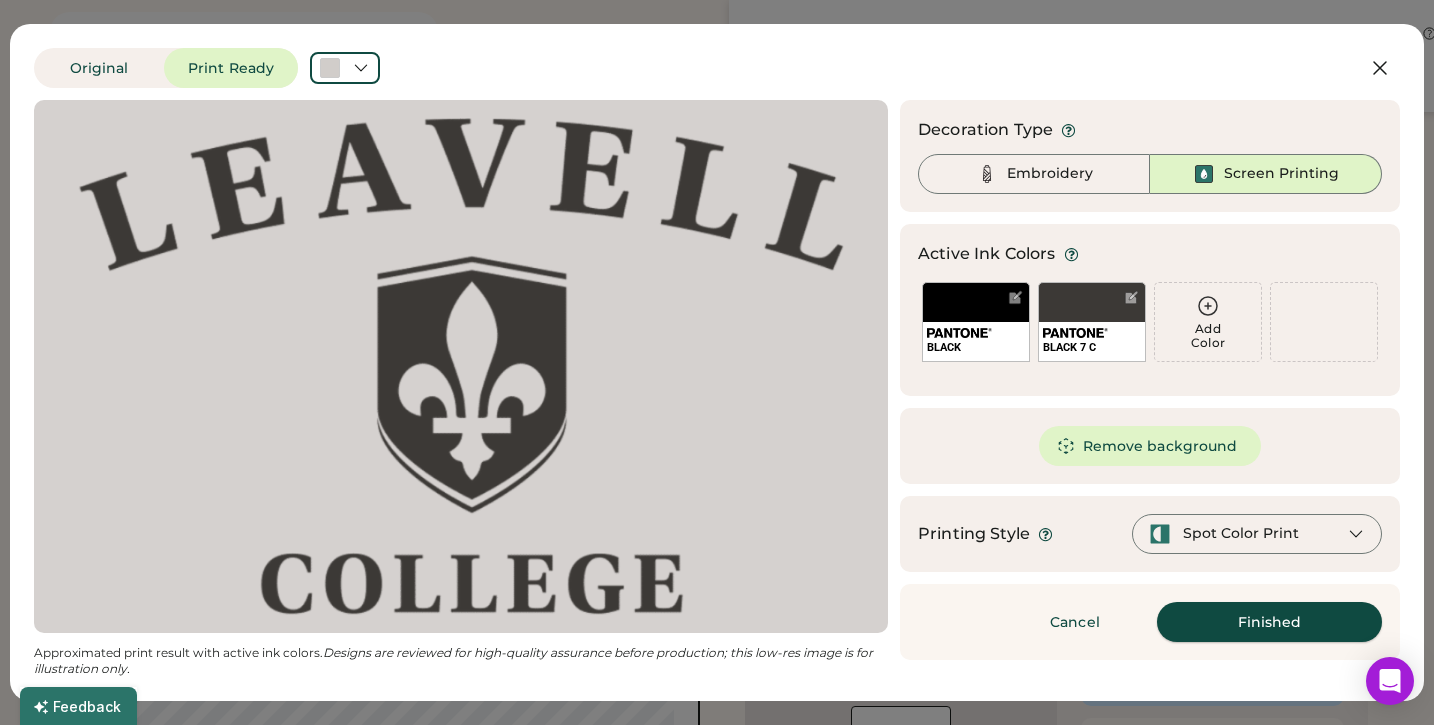click on "Finished" at bounding box center [1269, 622] 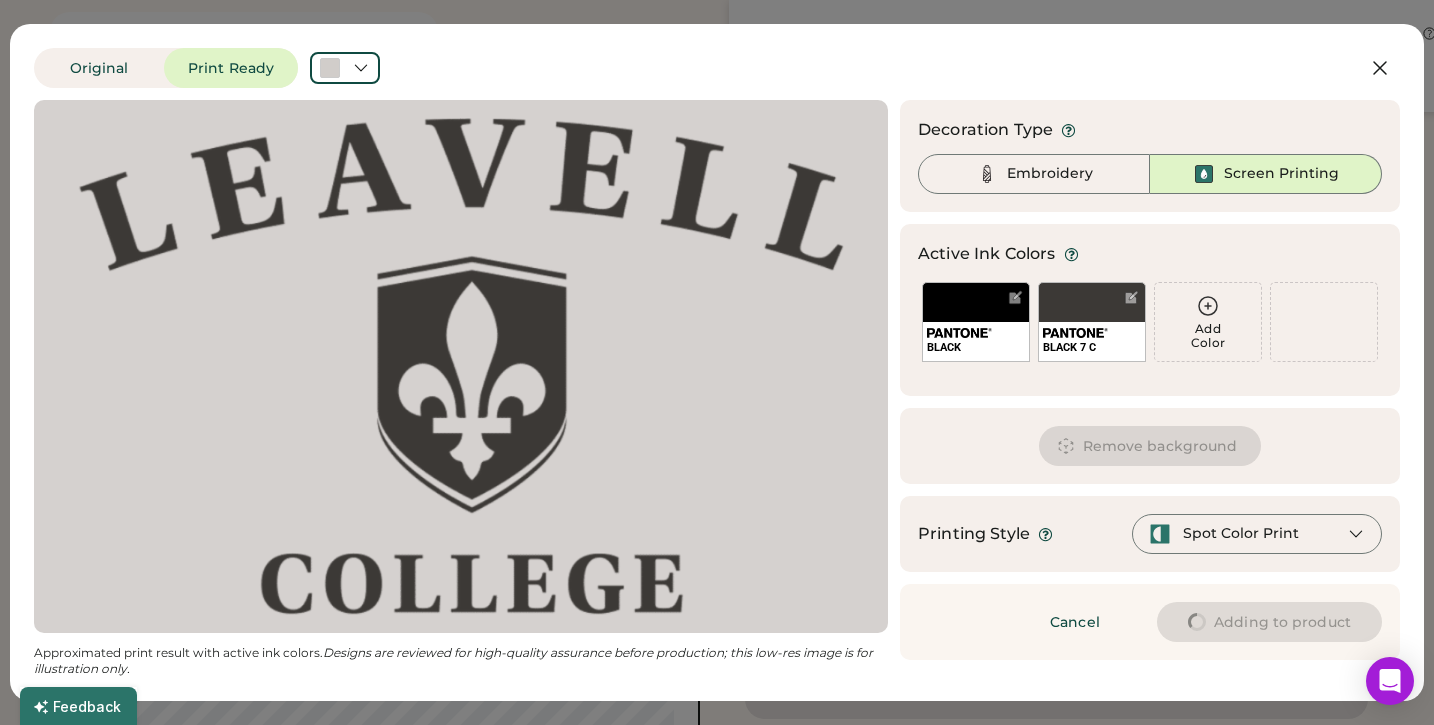 type on "****" 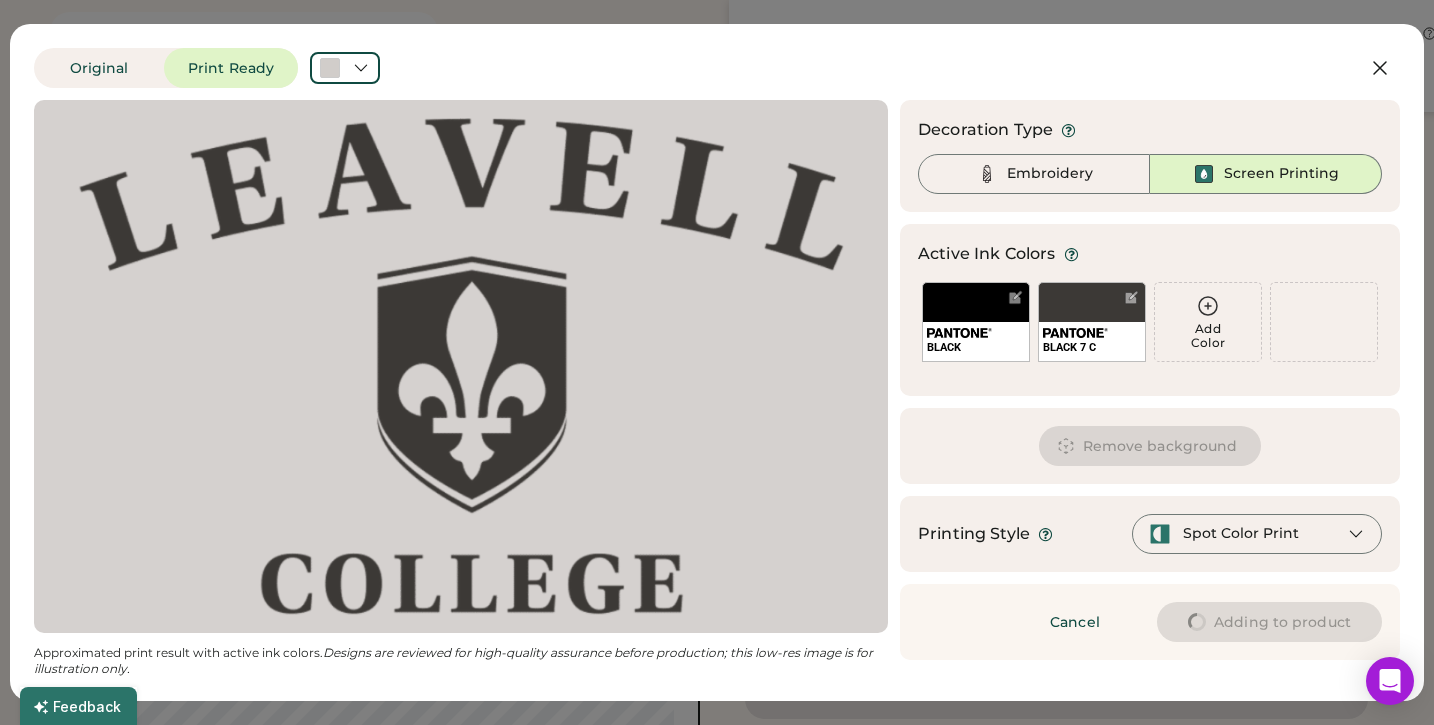 type on "****" 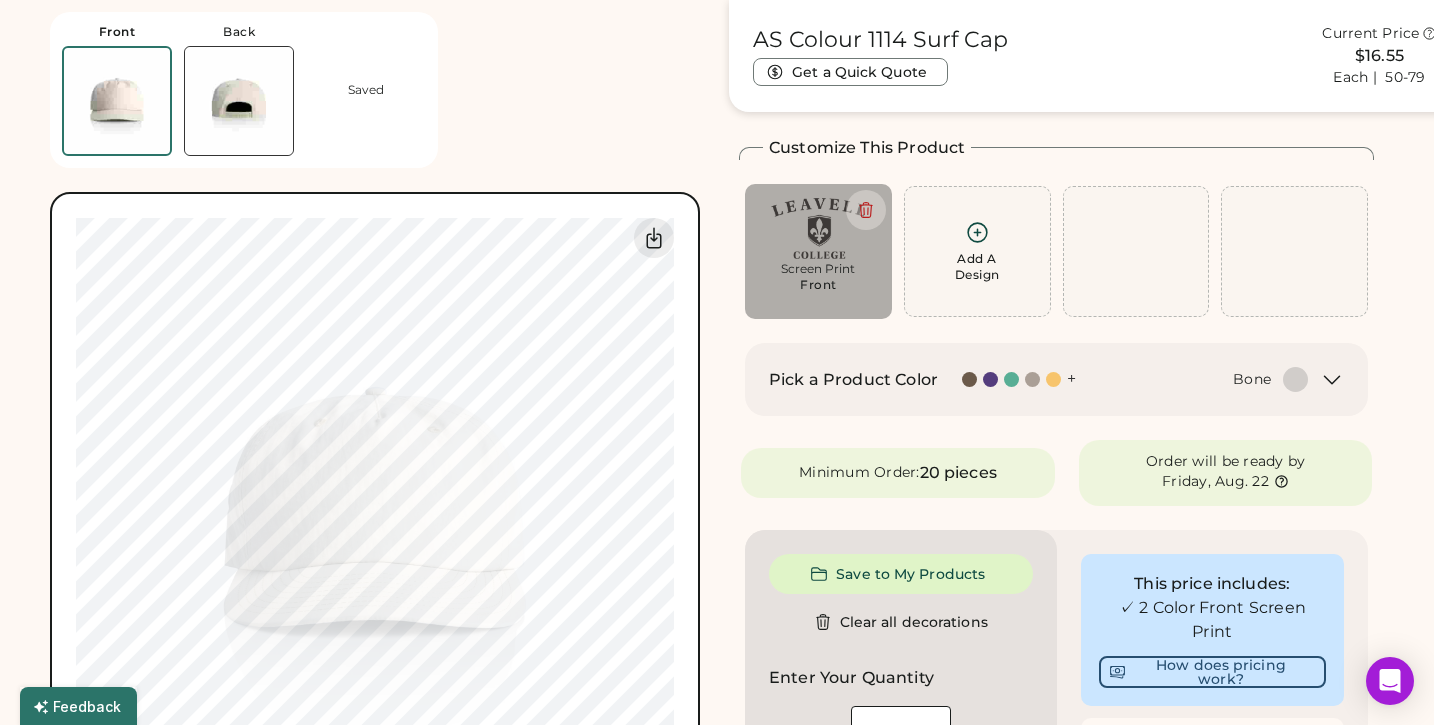 type on "****" 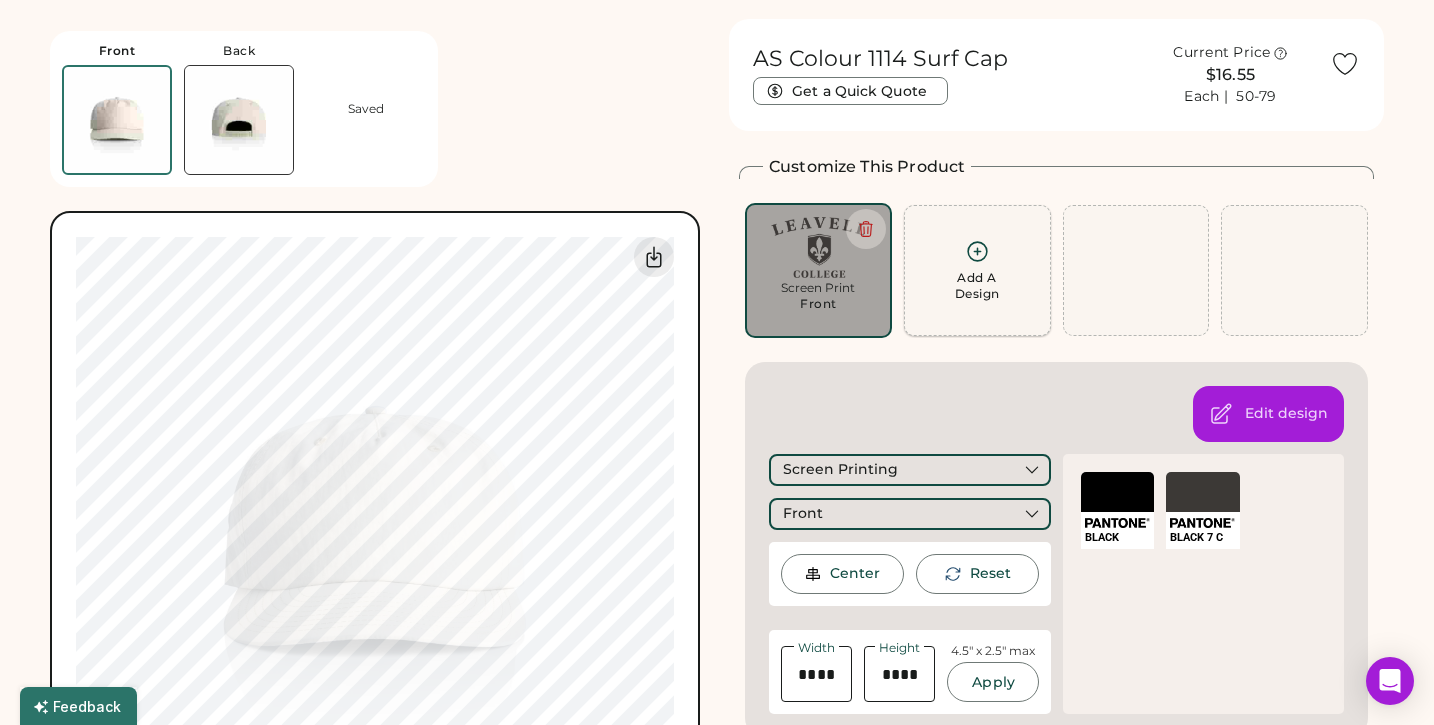 scroll, scrollTop: 62, scrollLeft: 0, axis: vertical 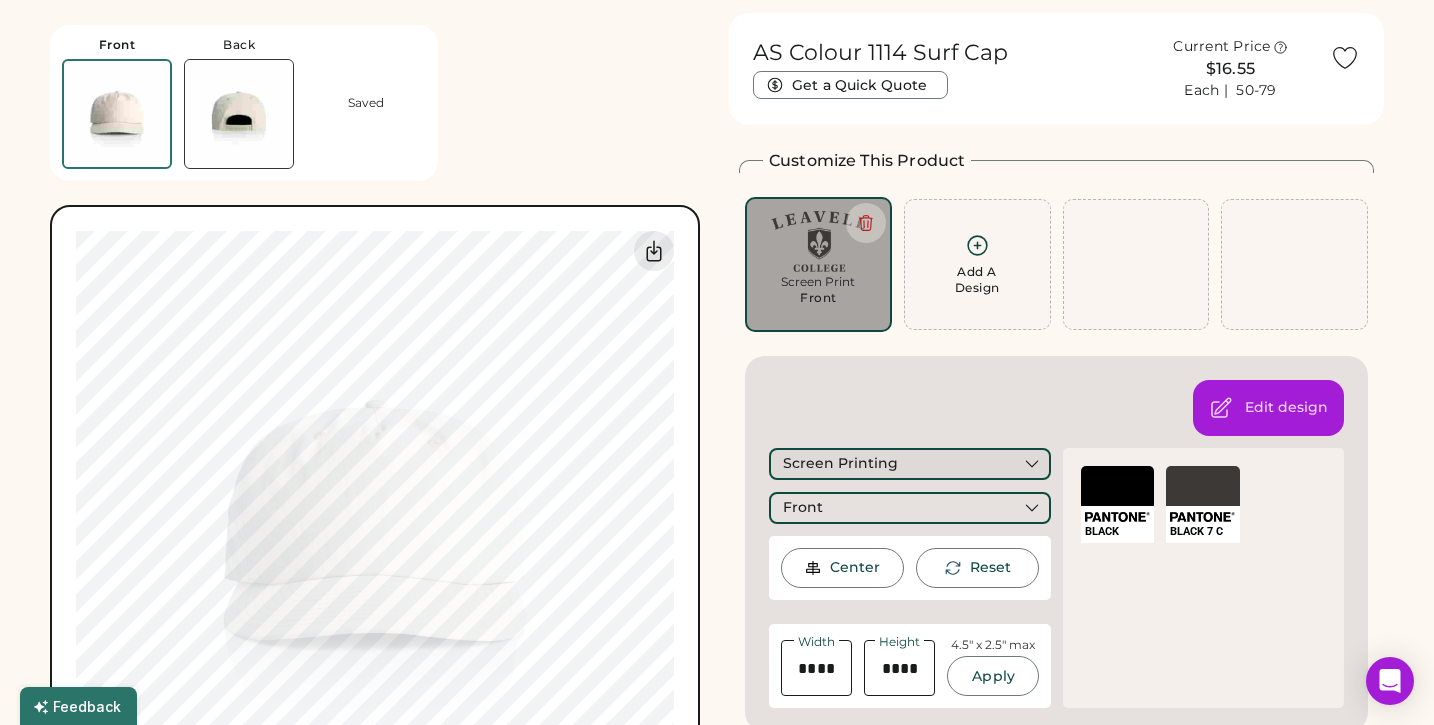 click on "Screen Printing" at bounding box center (910, 464) 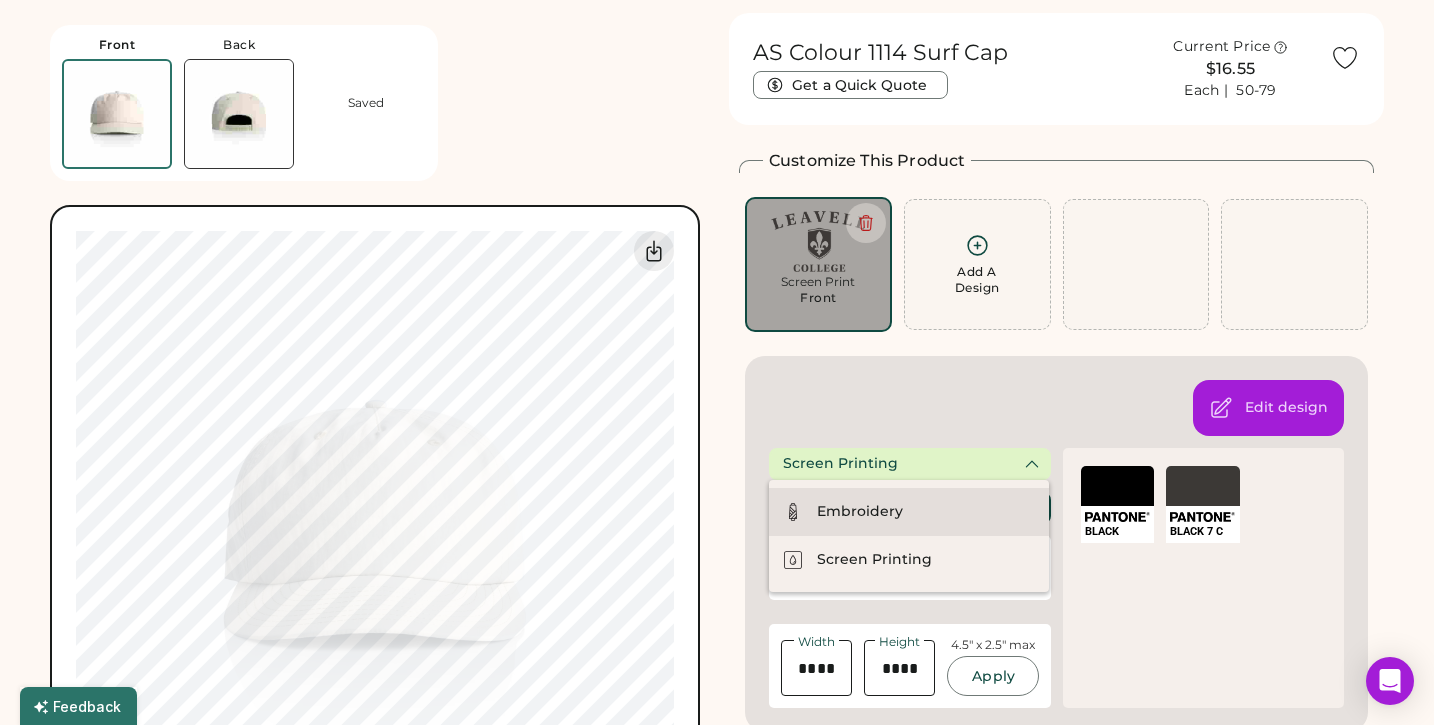 click on "Embroidery" at bounding box center [909, 512] 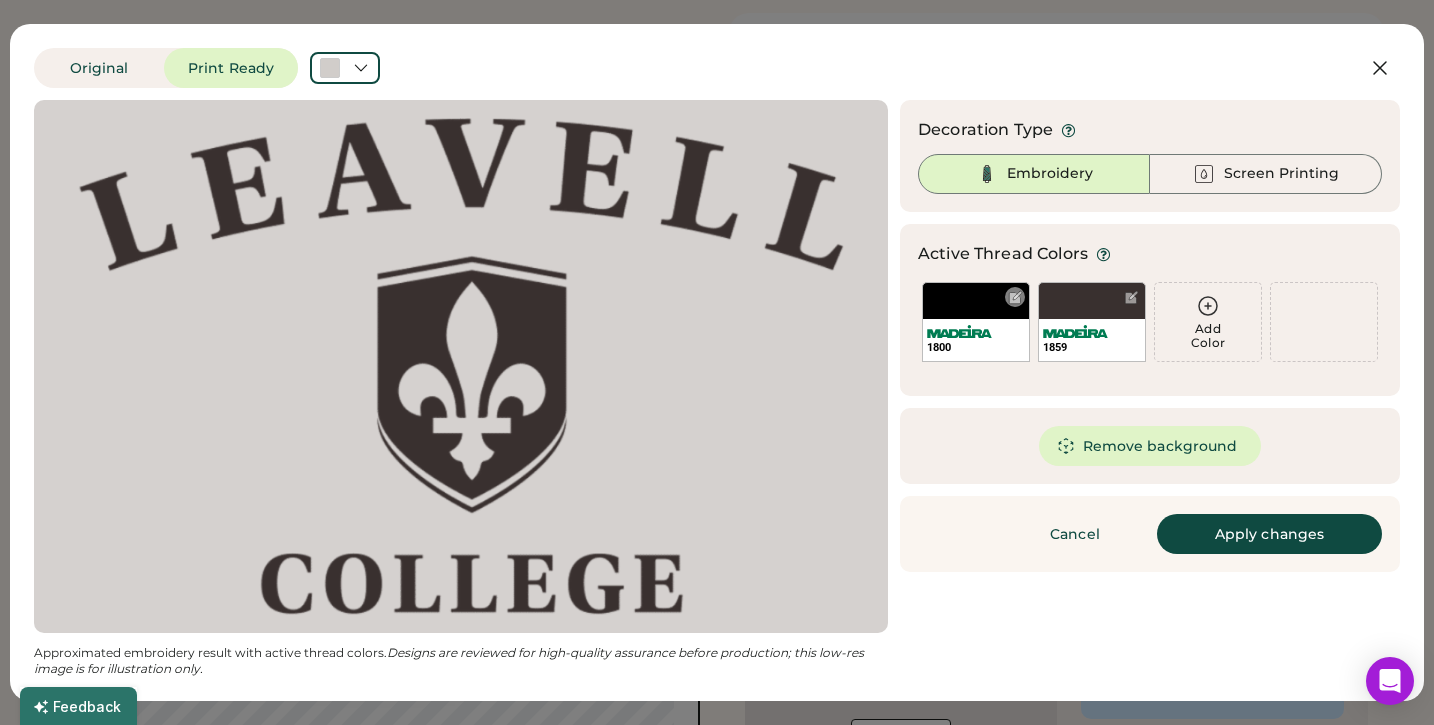 click at bounding box center [1015, 297] 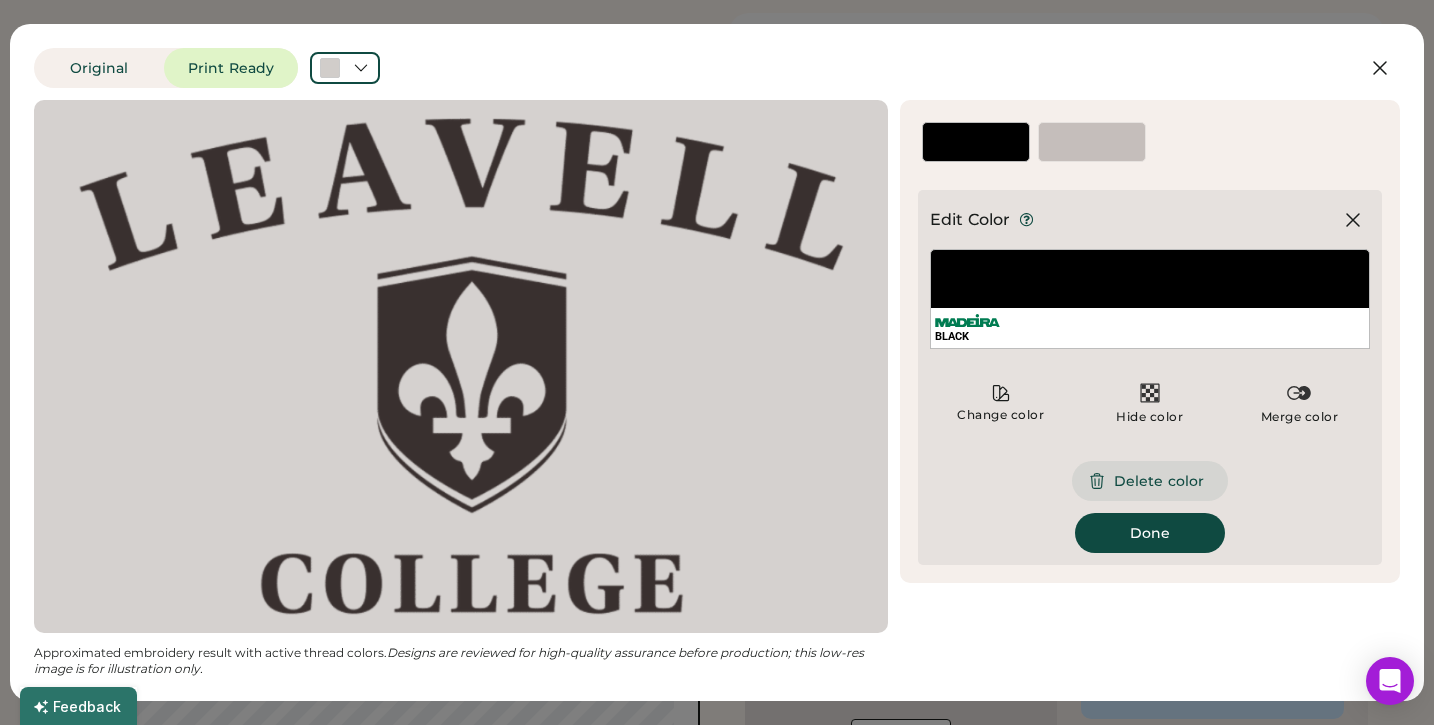 click on "Delete color" at bounding box center [1150, 481] 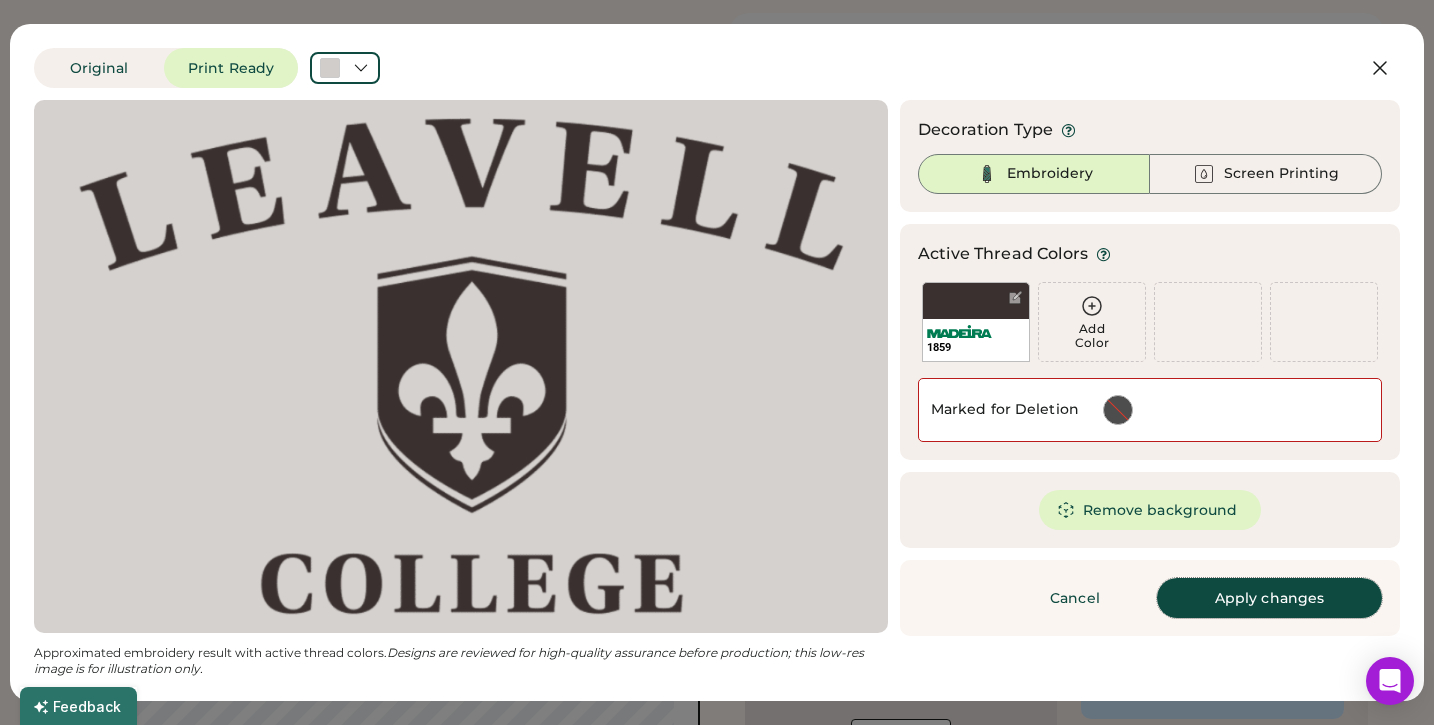 click on "Apply changes" at bounding box center [1269, 598] 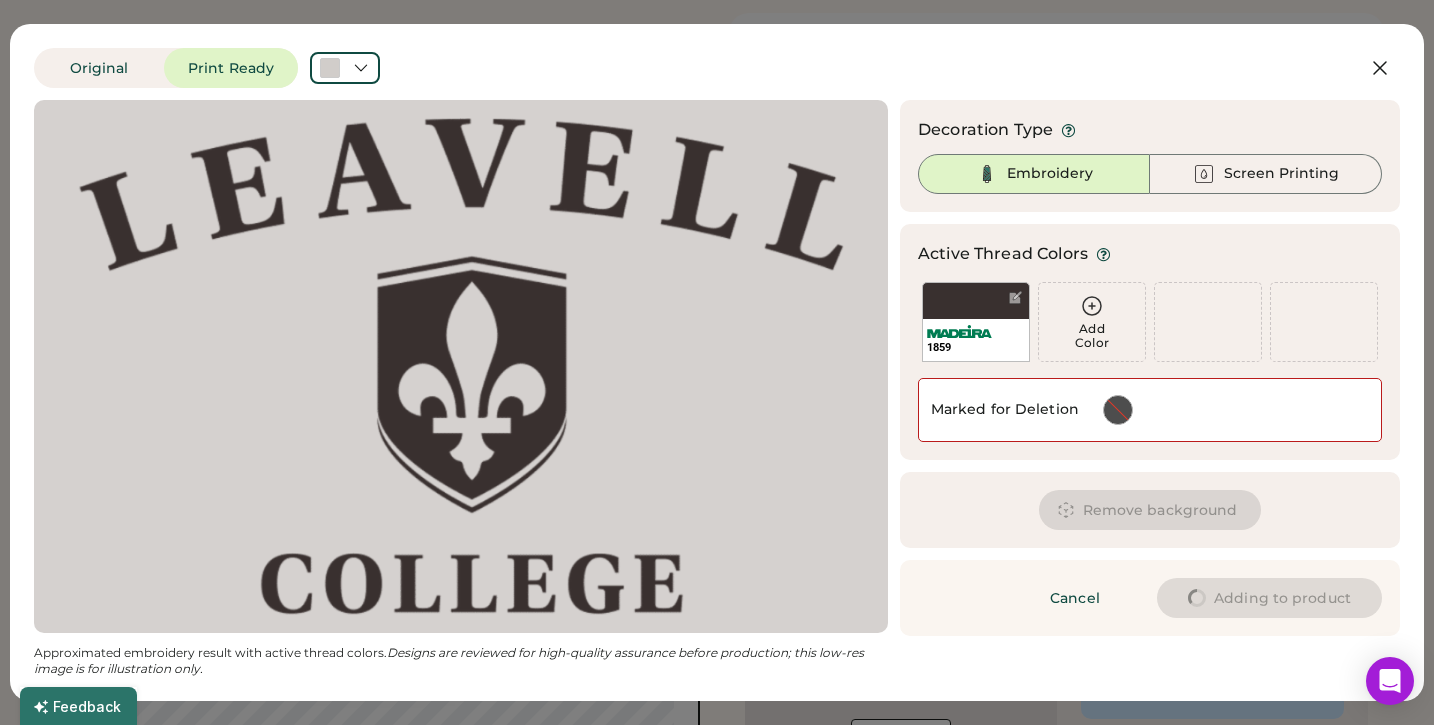 type on "****" 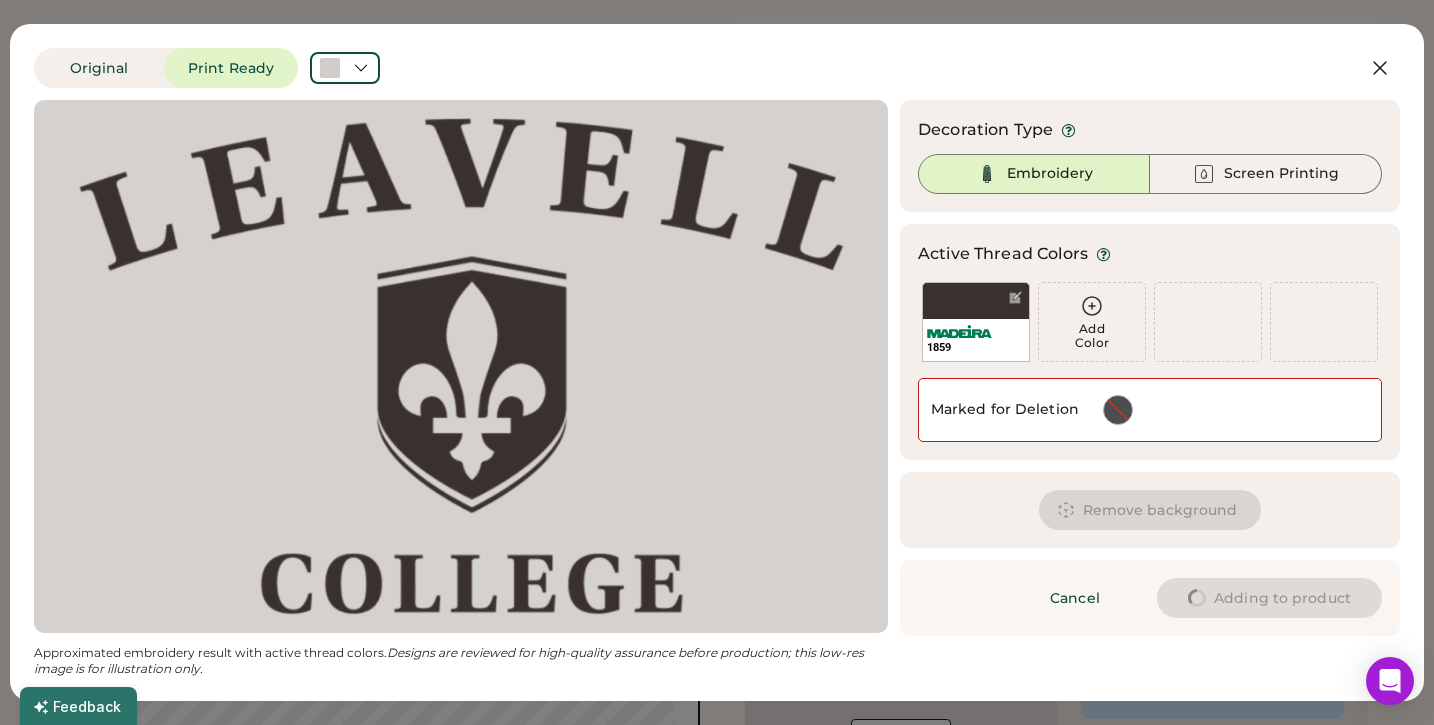 type on "****" 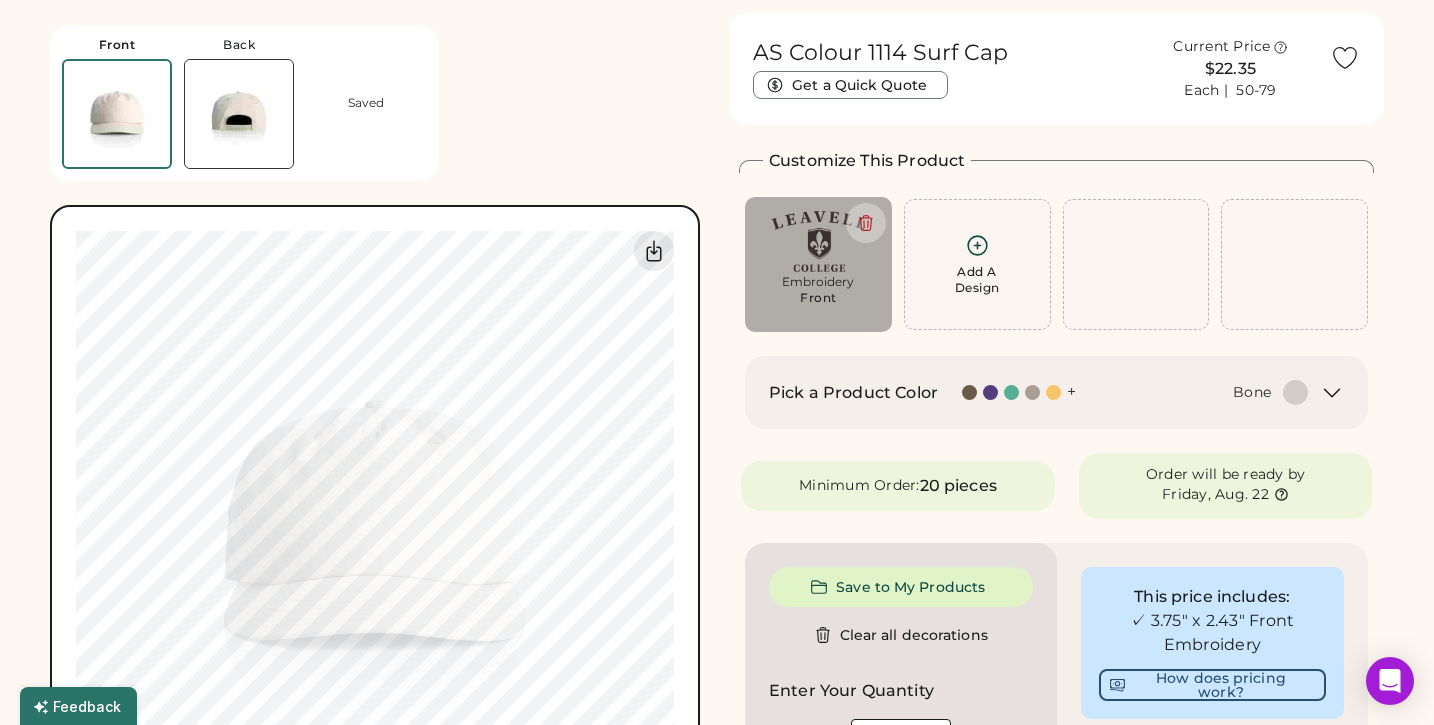 type on "****" 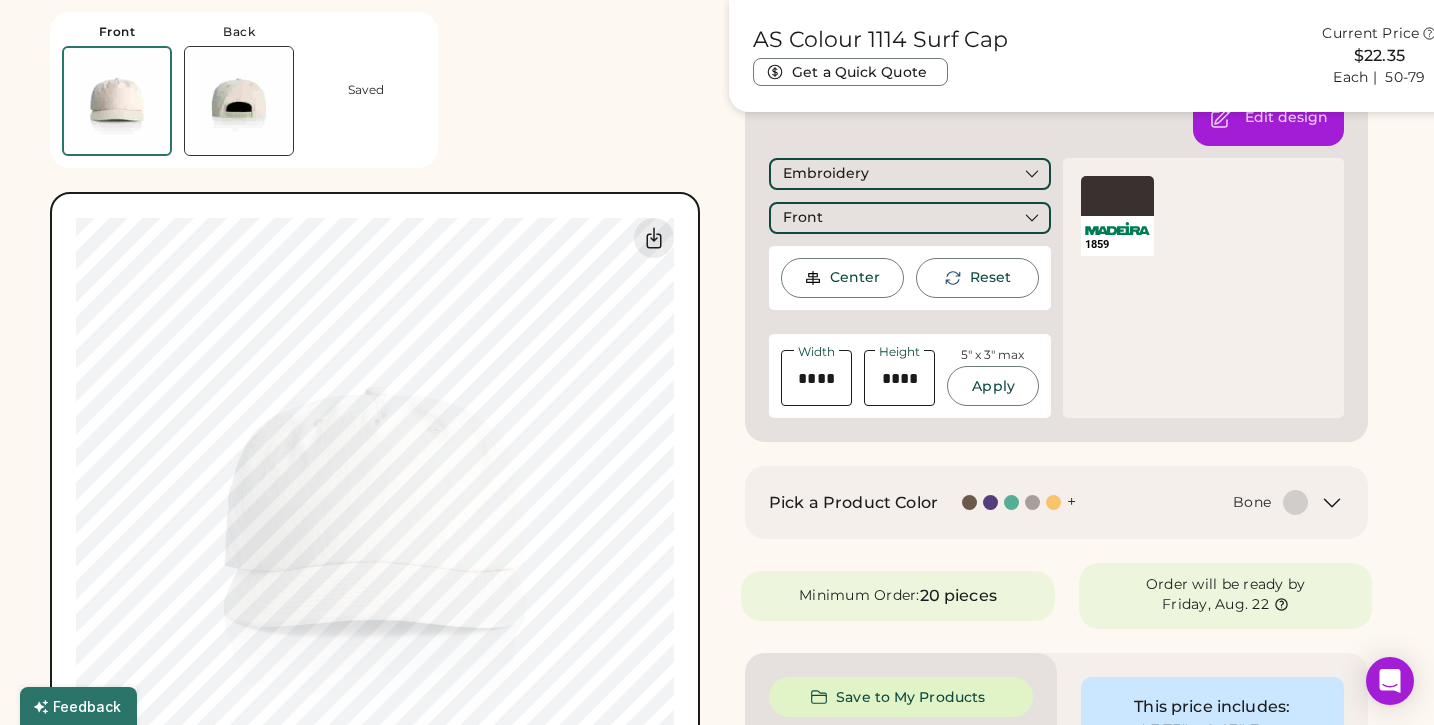 scroll, scrollTop: 353, scrollLeft: 0, axis: vertical 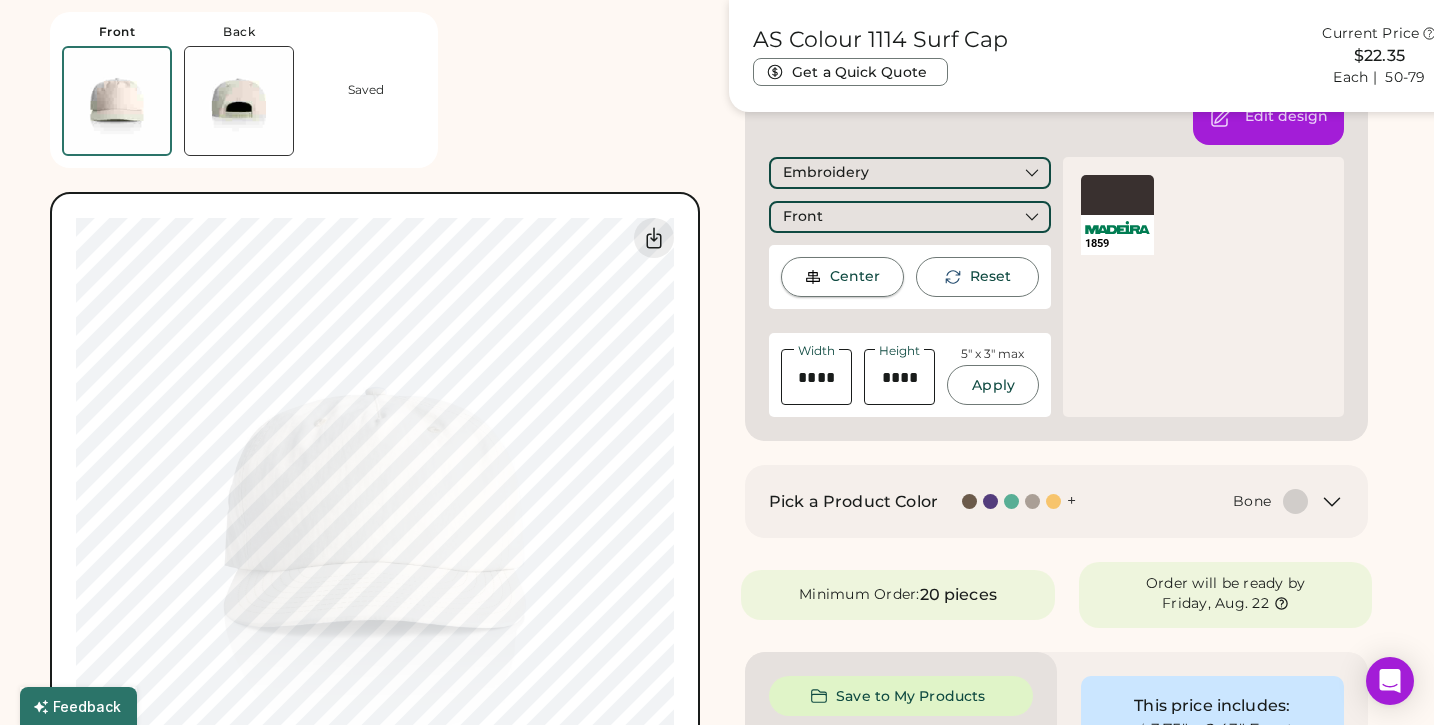 click on "Center" at bounding box center [842, 277] 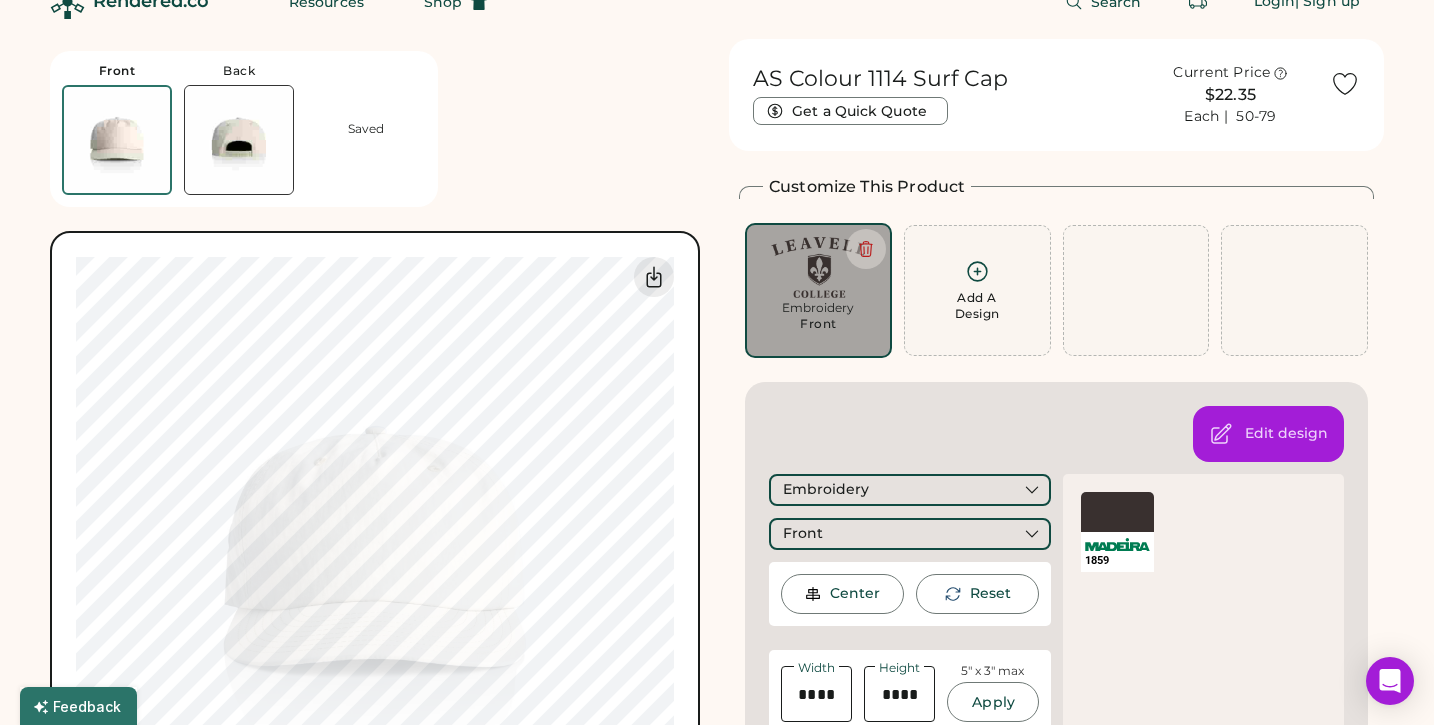 scroll, scrollTop: 0, scrollLeft: 0, axis: both 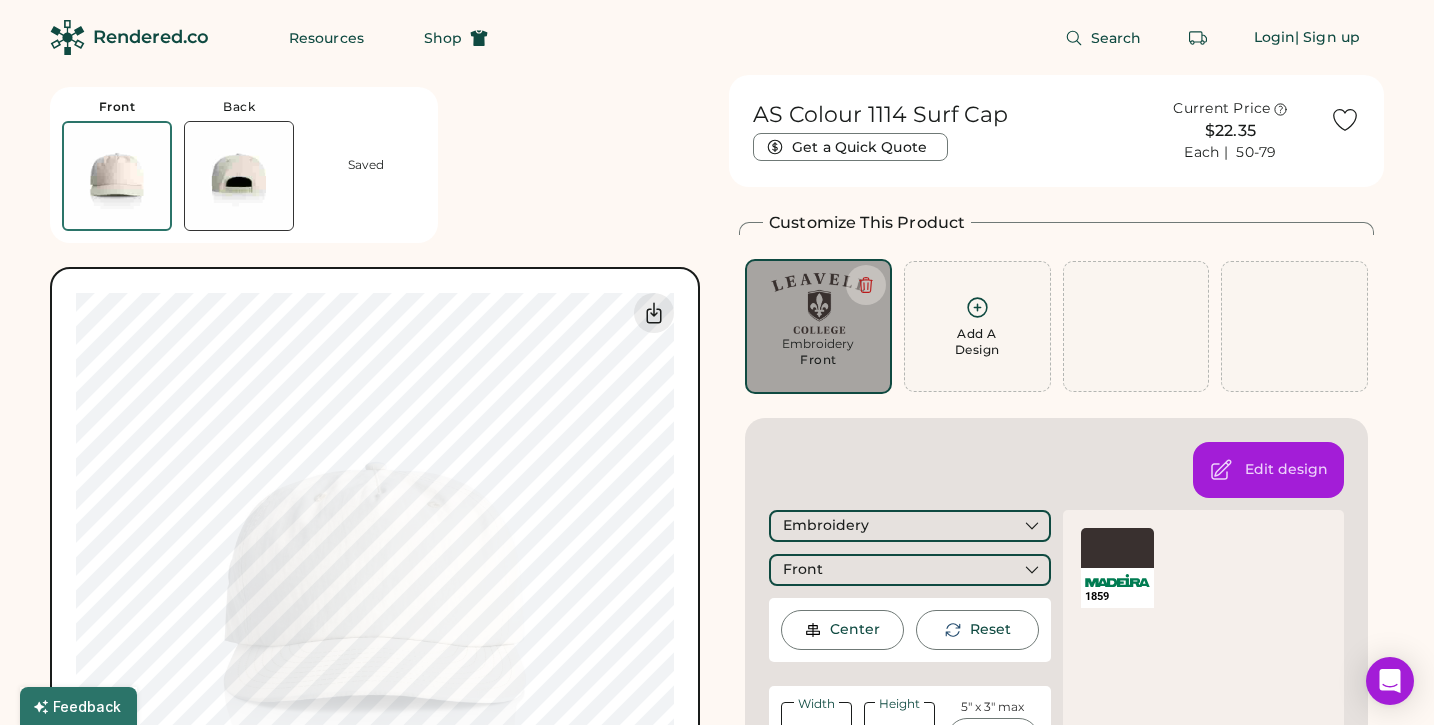 click at bounding box center [239, 176] 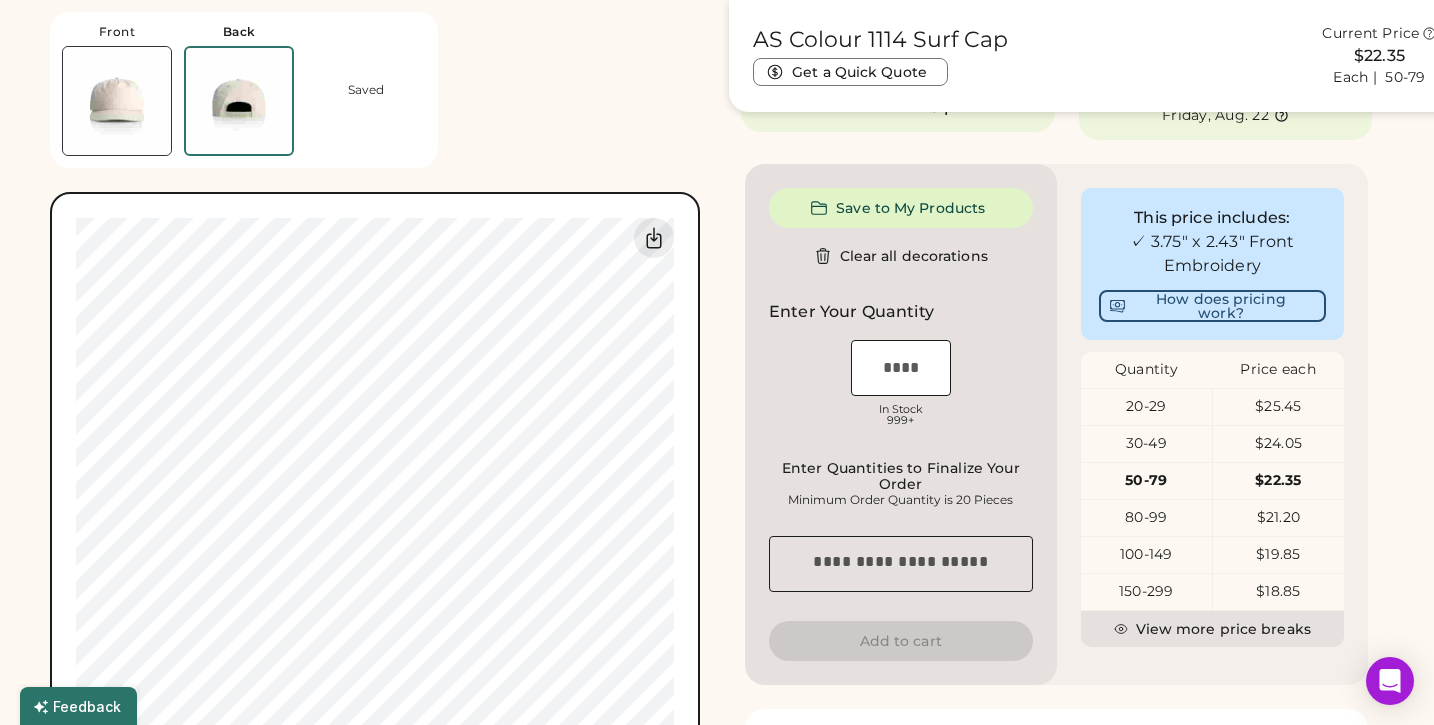 scroll, scrollTop: 440, scrollLeft: 0, axis: vertical 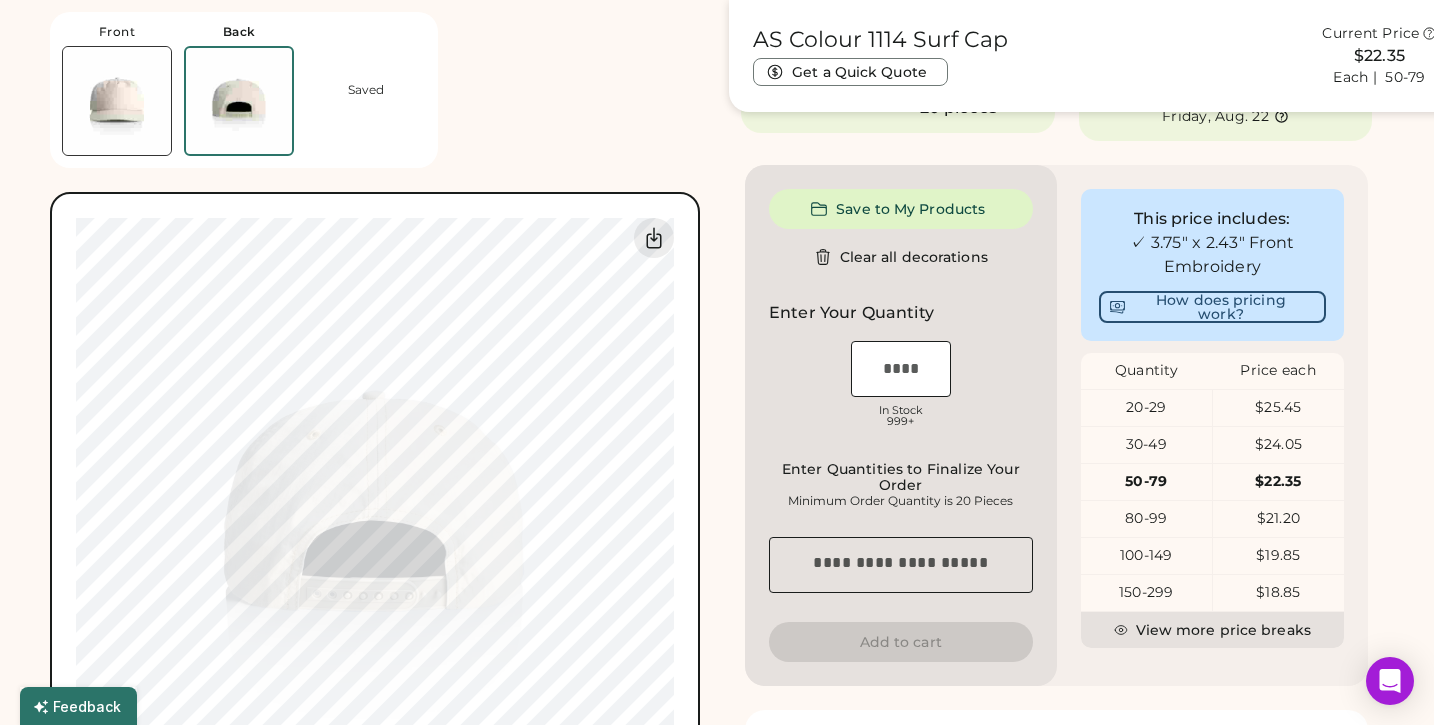 click at bounding box center (901, 369) 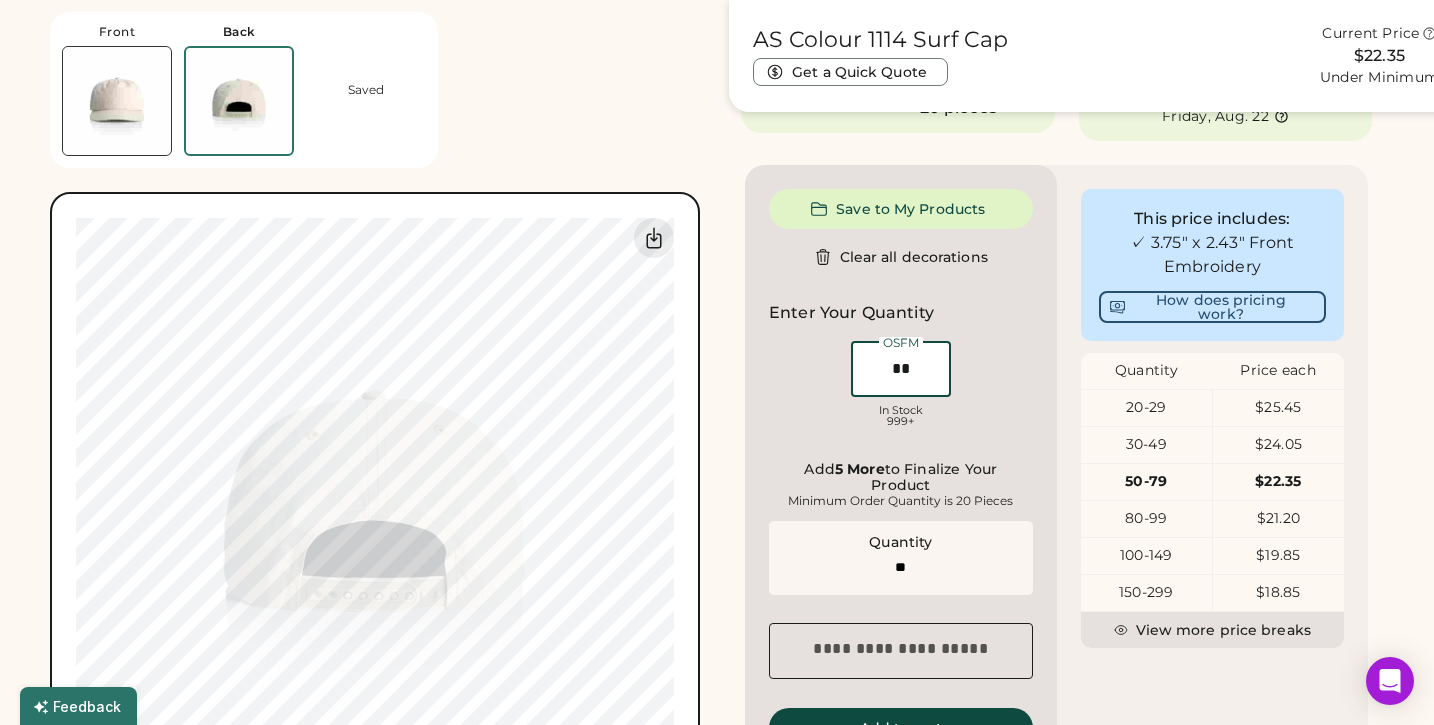 type on "***" 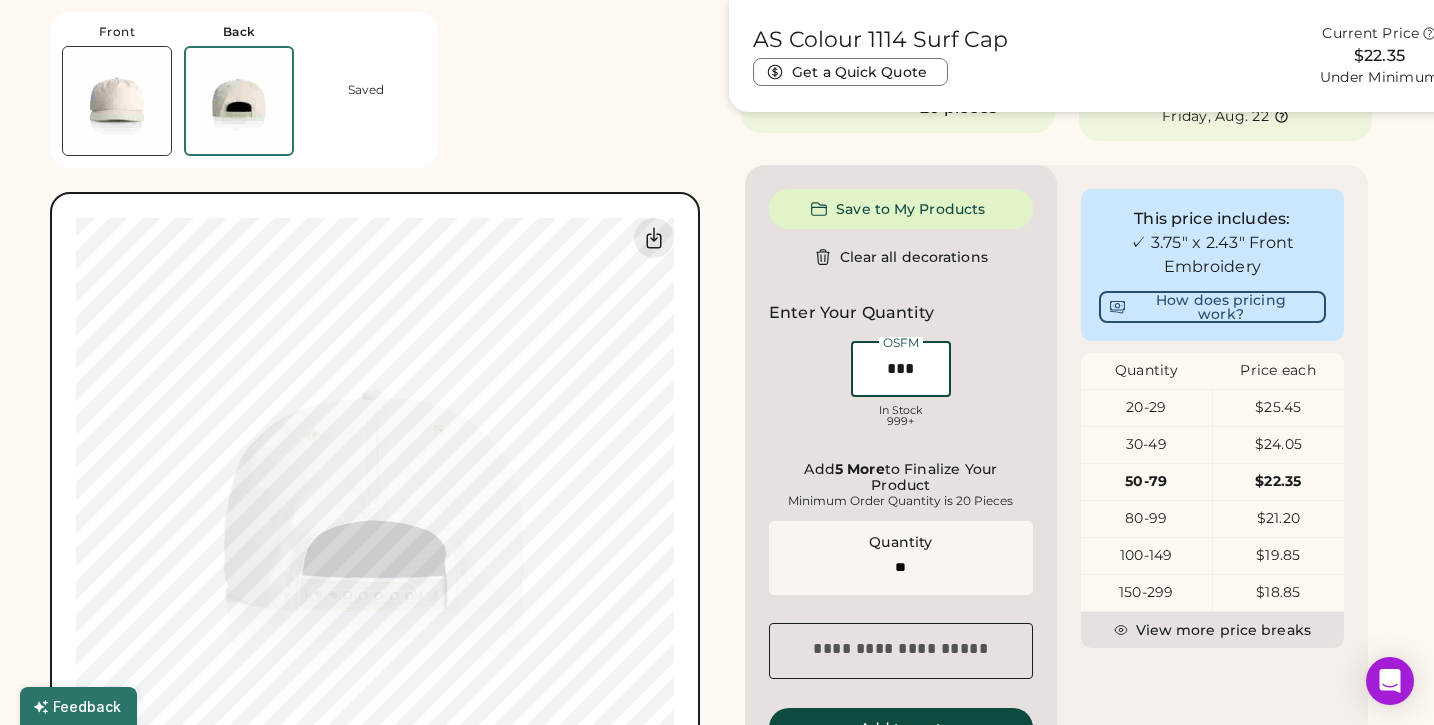 type on "***" 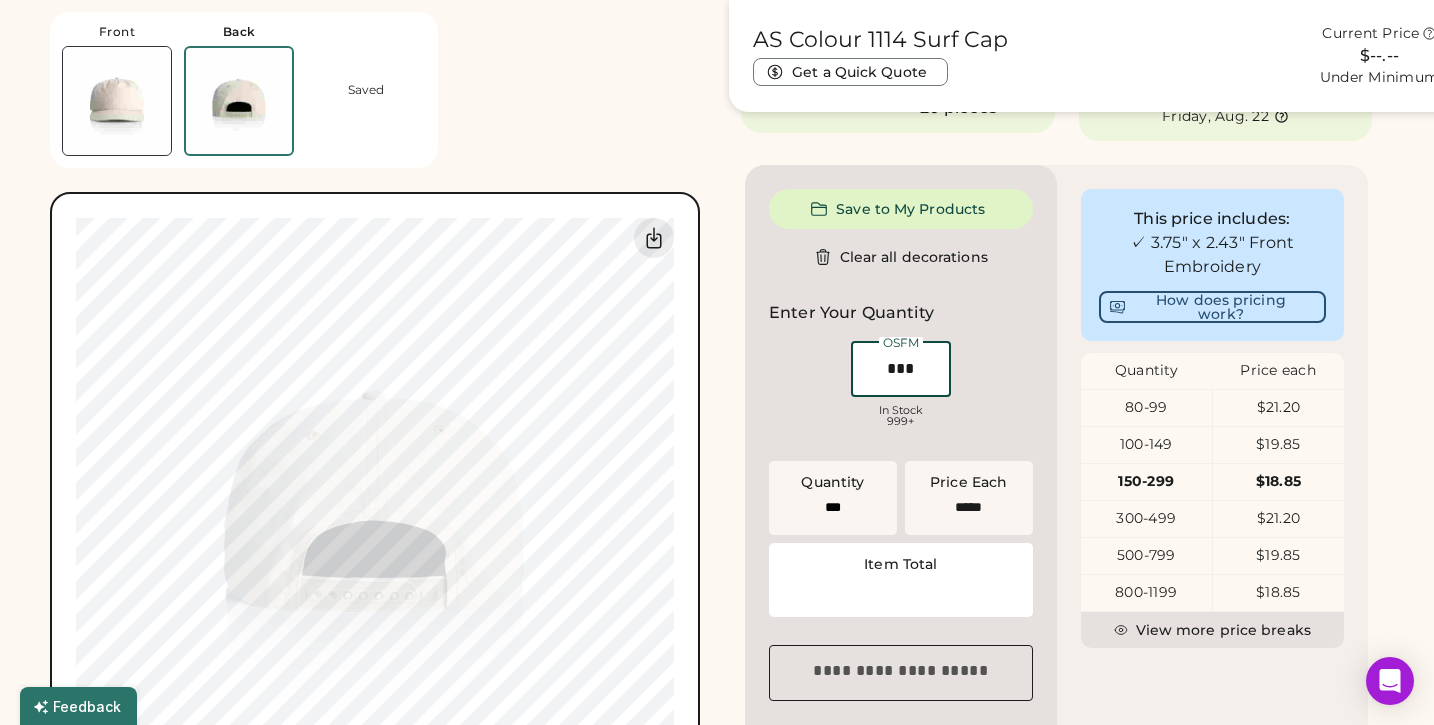 type on "******" 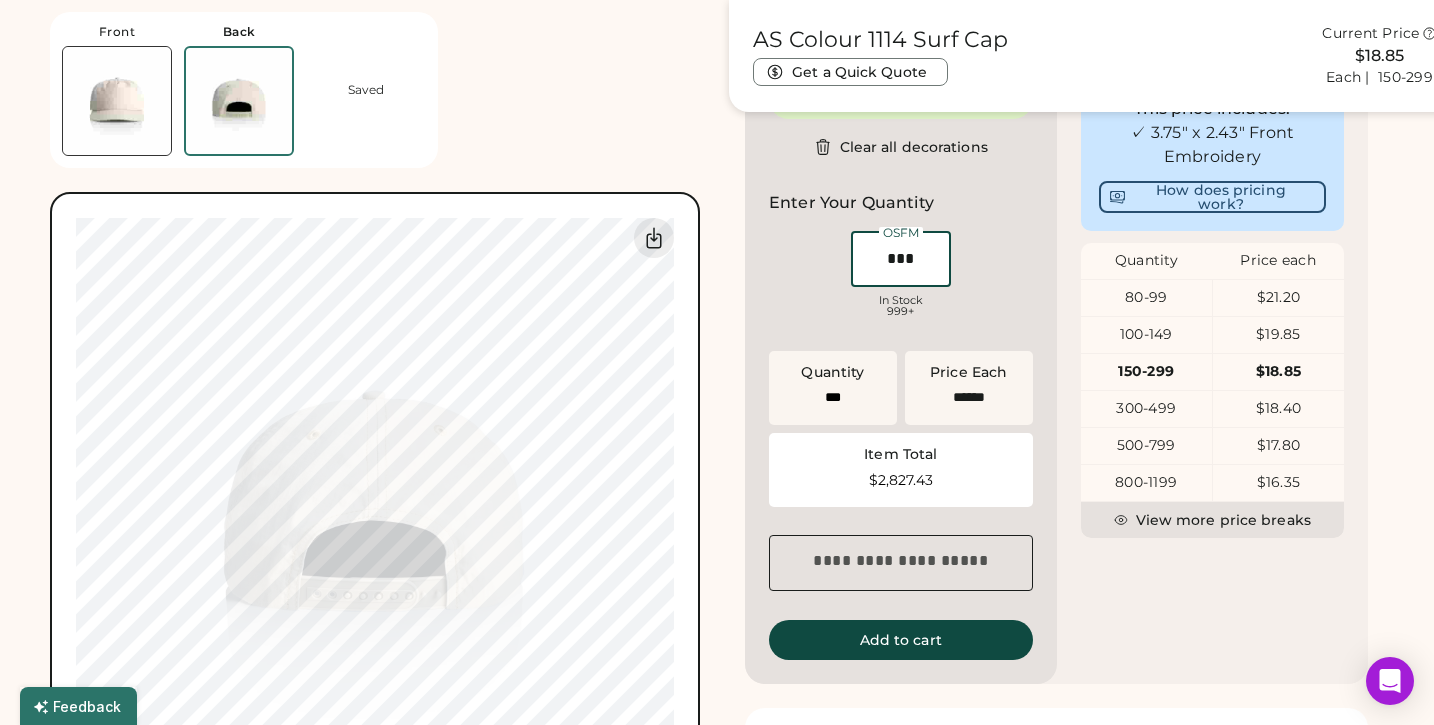 scroll, scrollTop: 551, scrollLeft: 0, axis: vertical 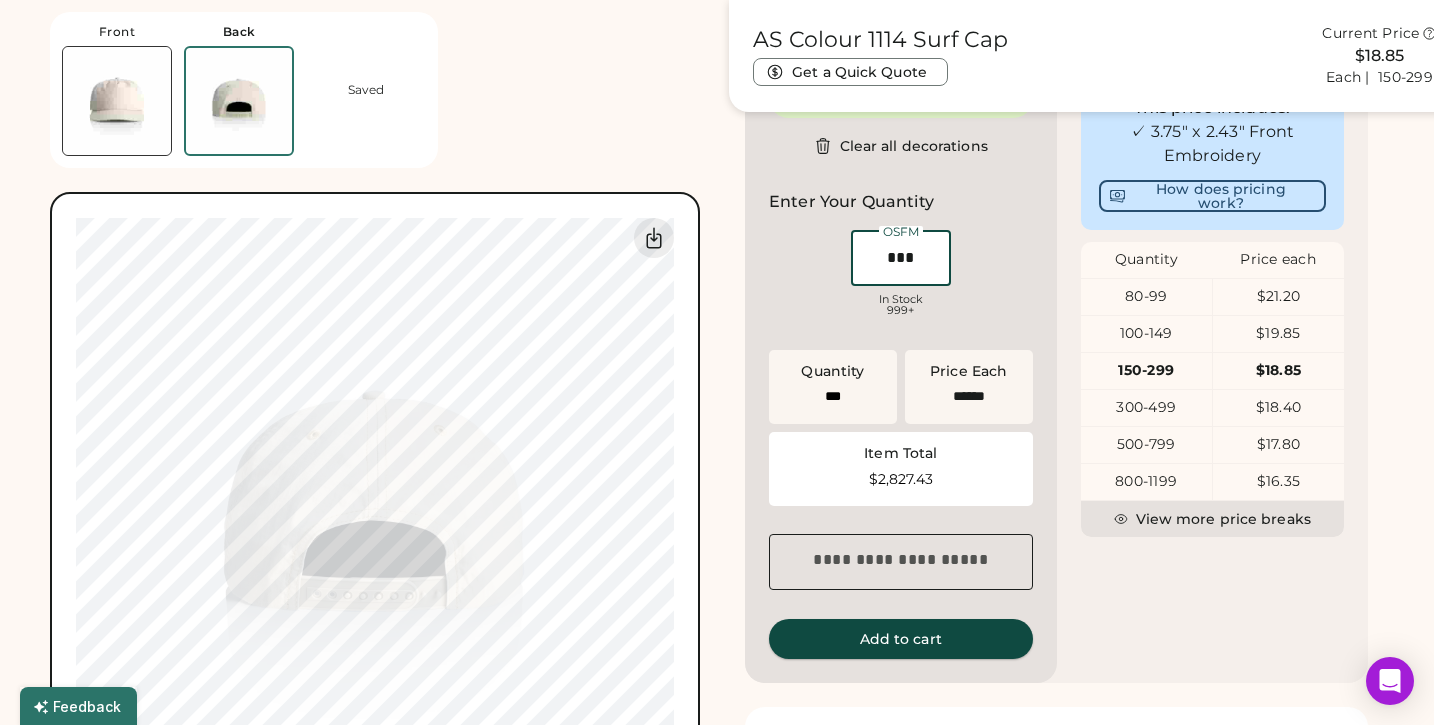 type on "***" 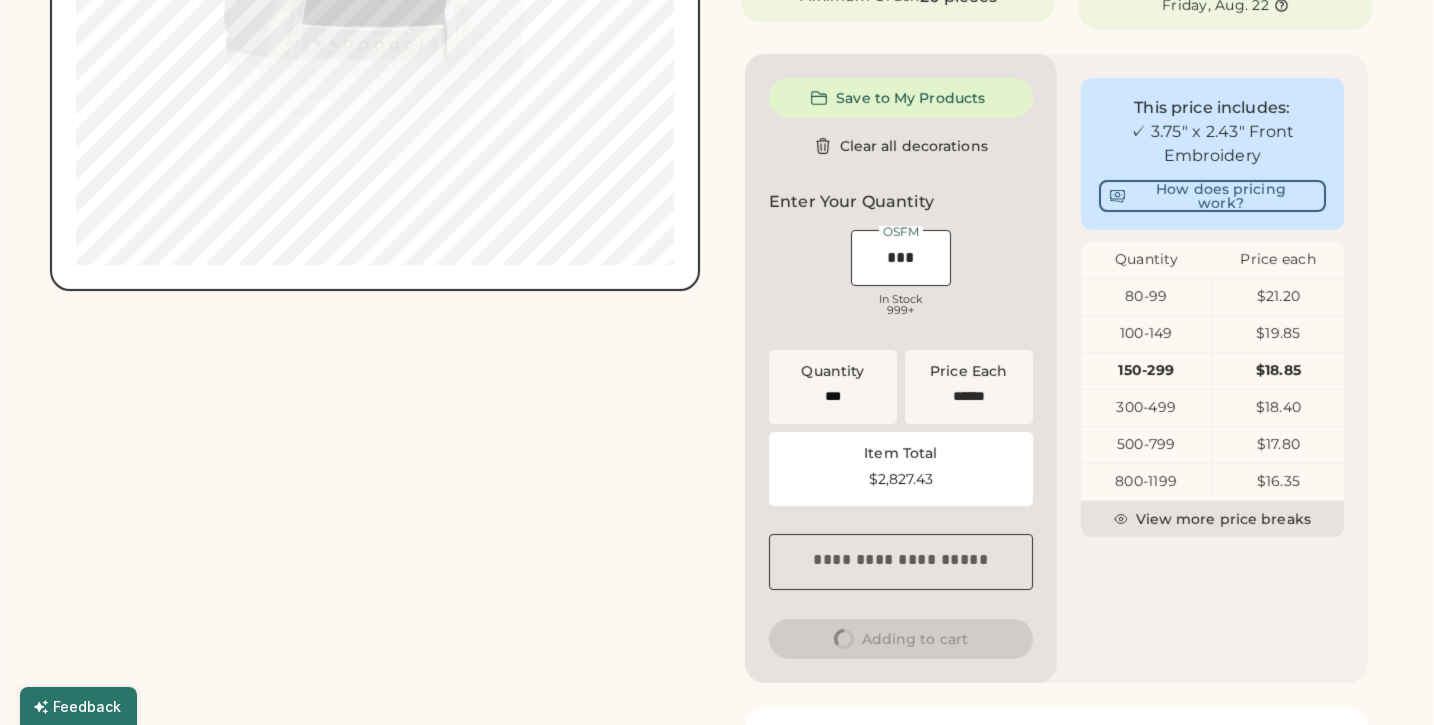 scroll, scrollTop: 0, scrollLeft: 0, axis: both 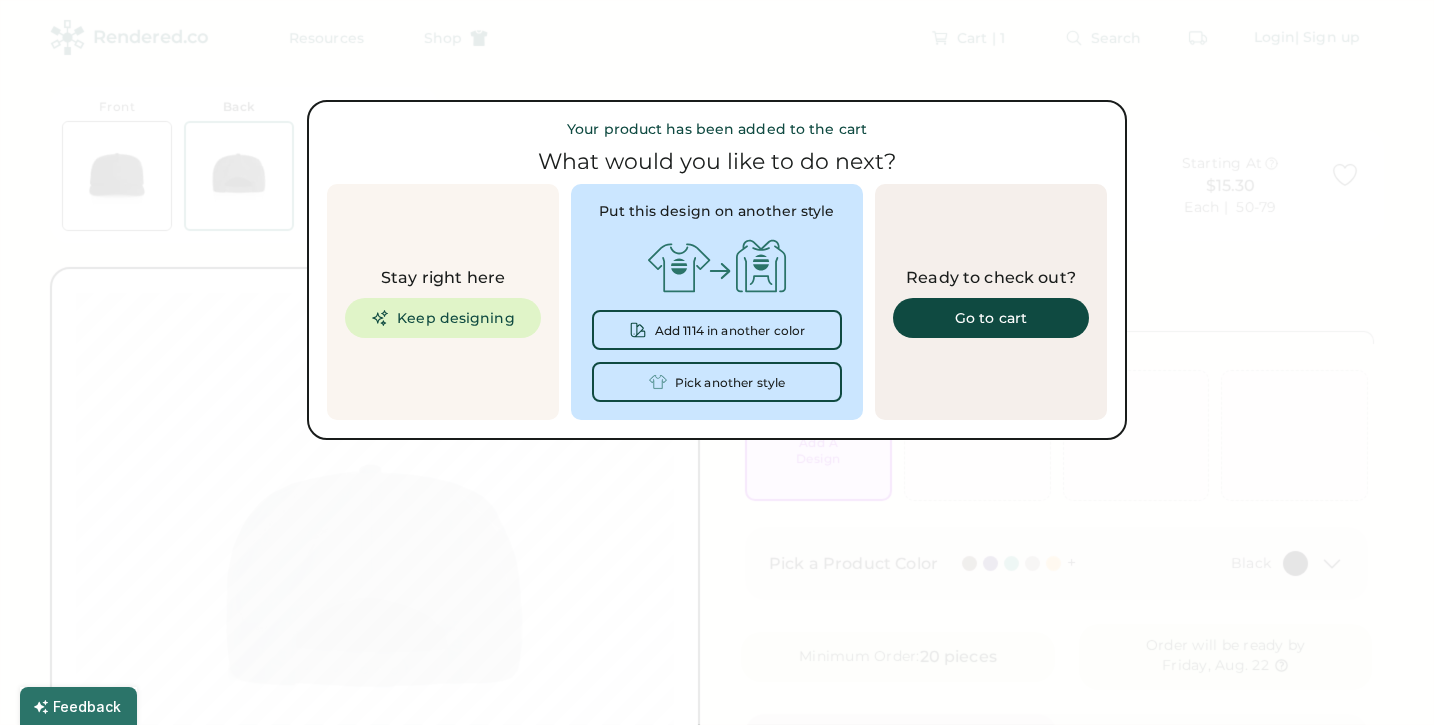 type 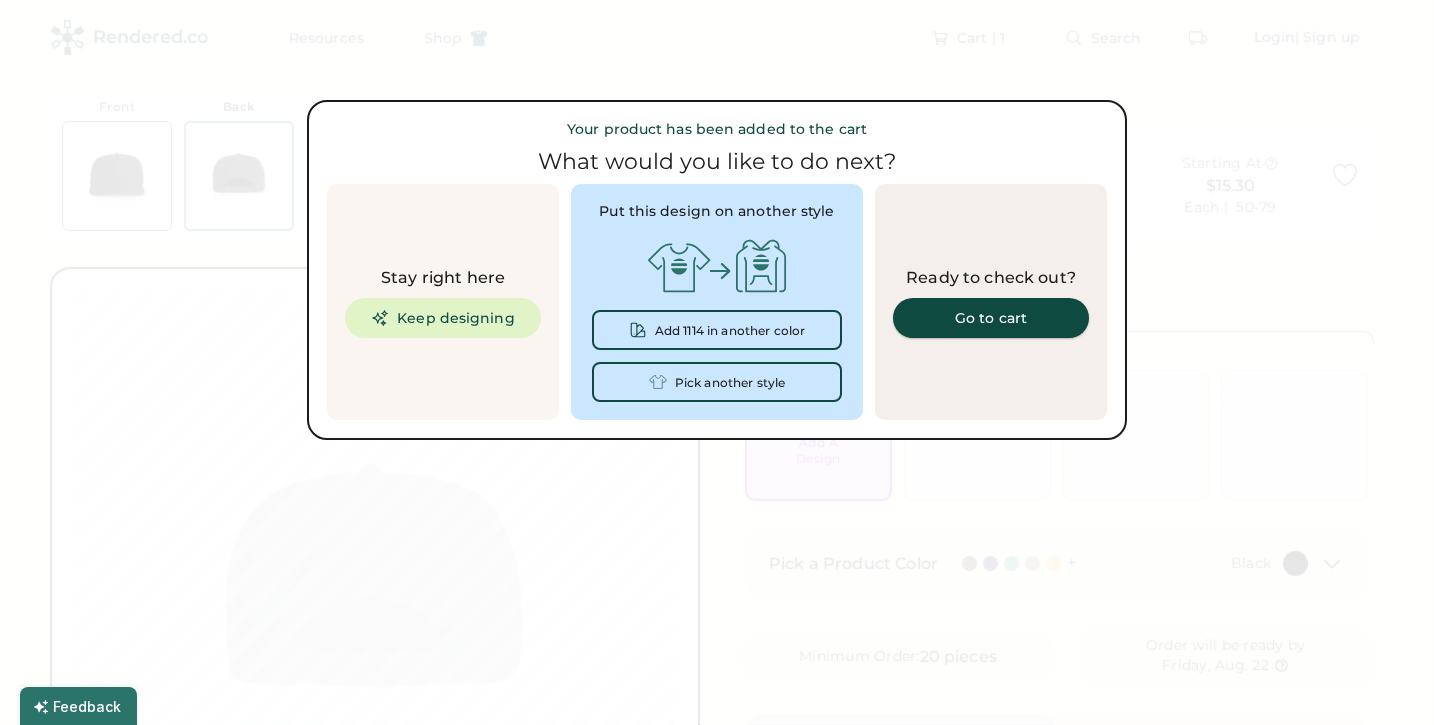 click on "Go to cart" at bounding box center (991, 318) 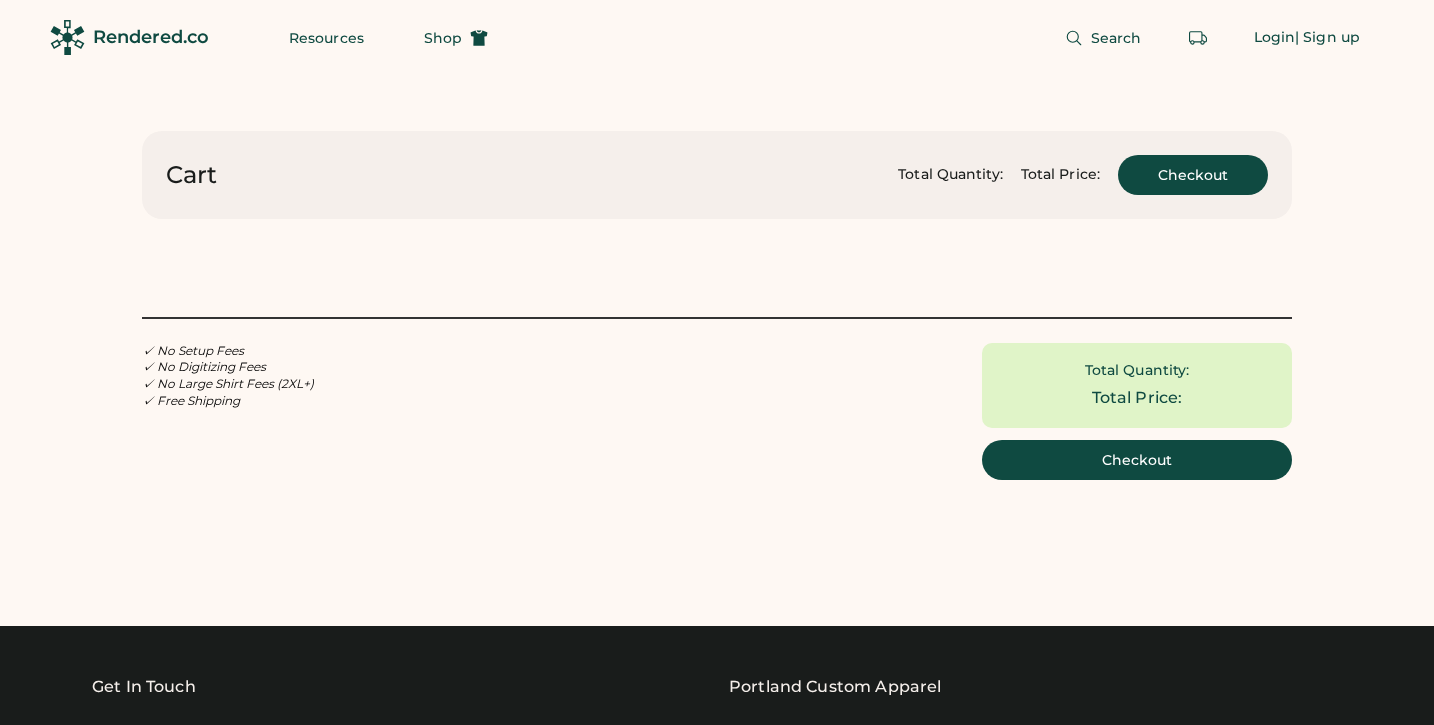 scroll, scrollTop: 0, scrollLeft: 0, axis: both 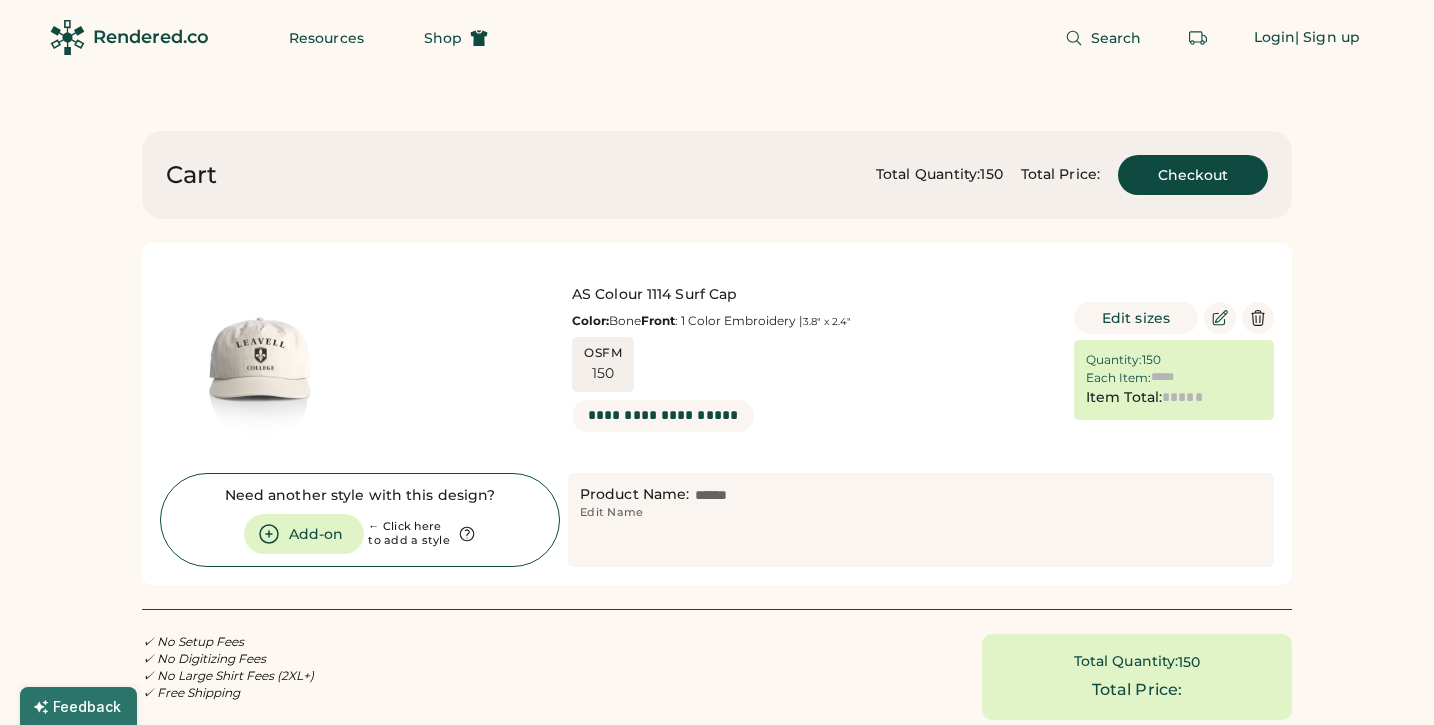 type on "******" 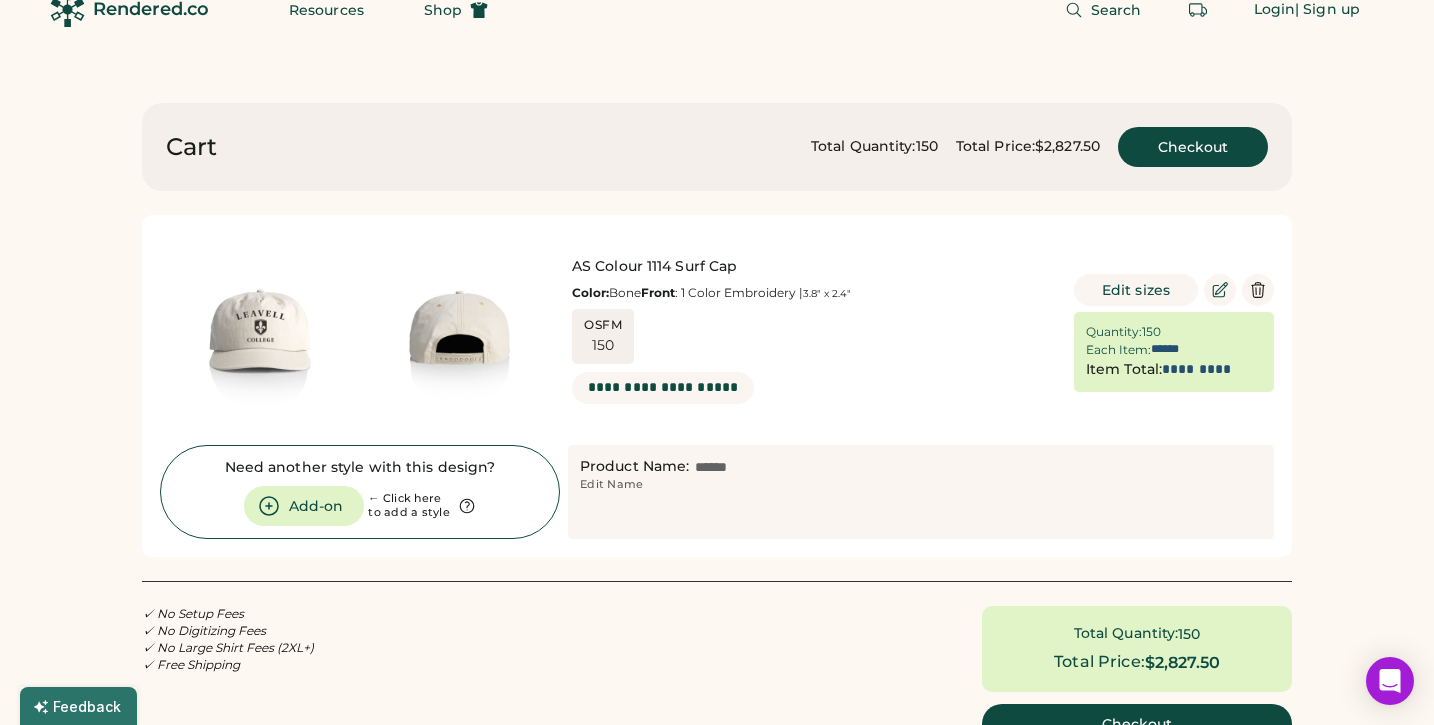 scroll, scrollTop: 0, scrollLeft: 0, axis: both 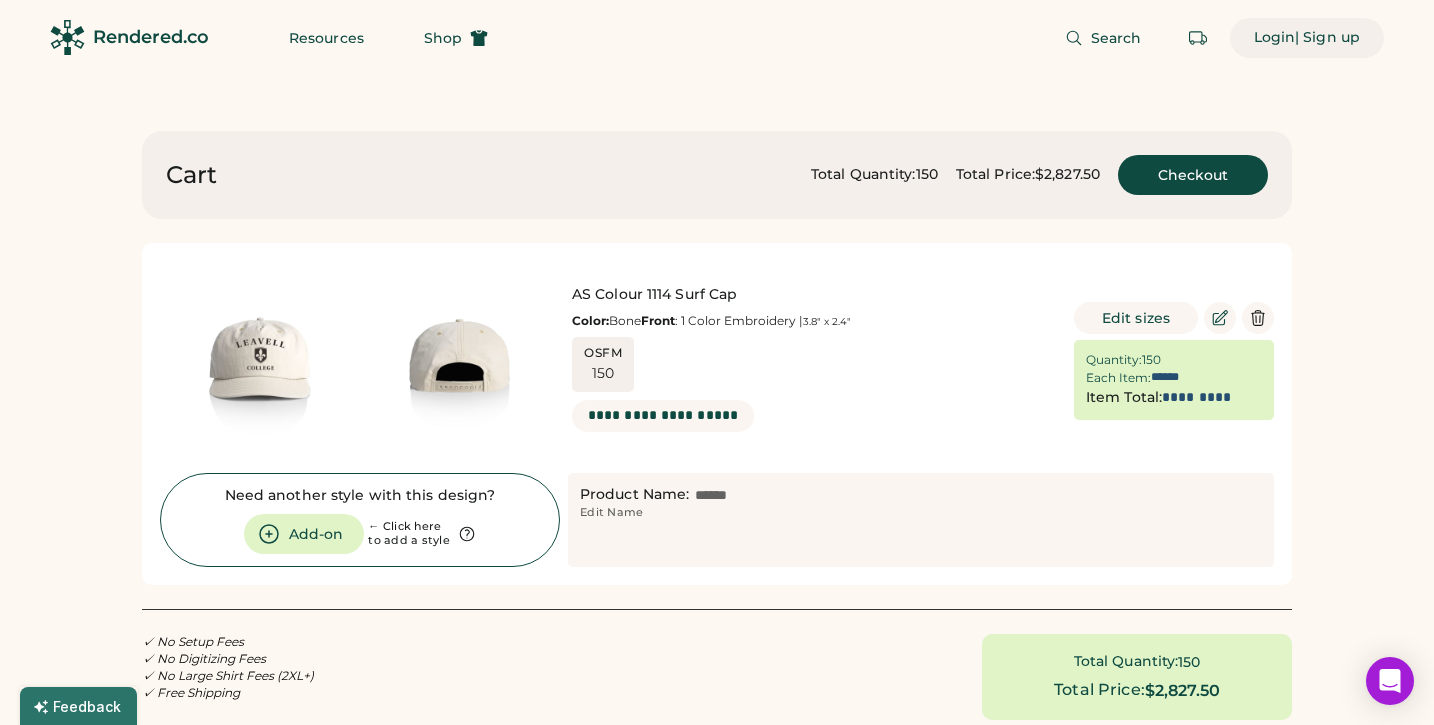 click on "Login" at bounding box center (1275, 38) 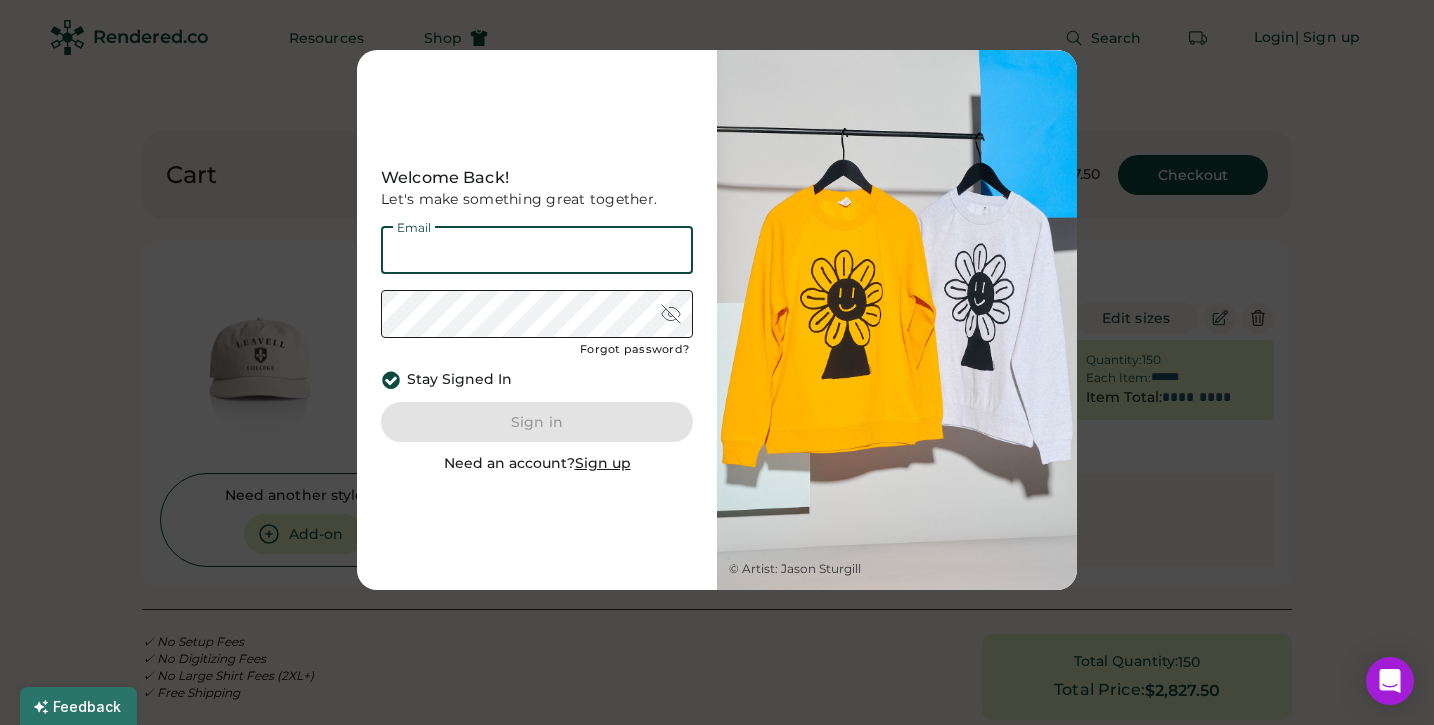 type 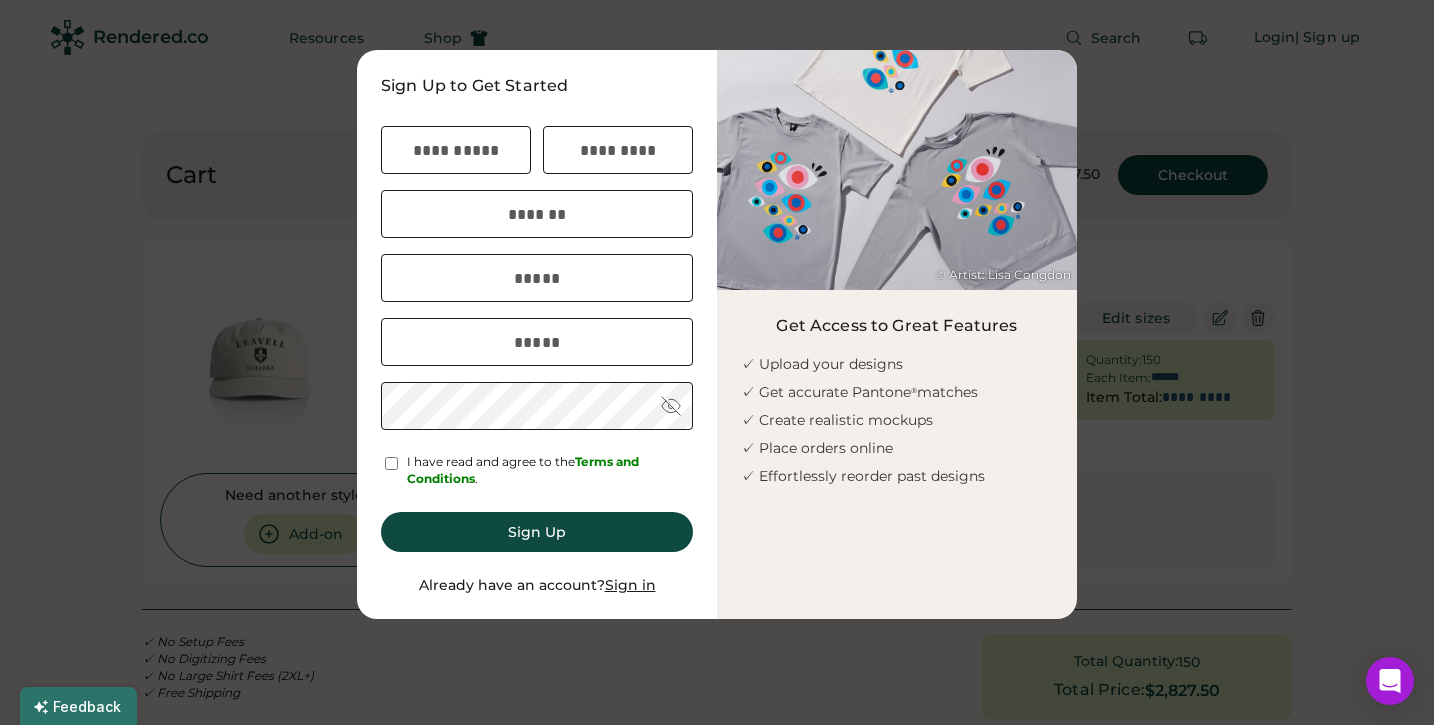 click on "First name" at bounding box center (429, 128) 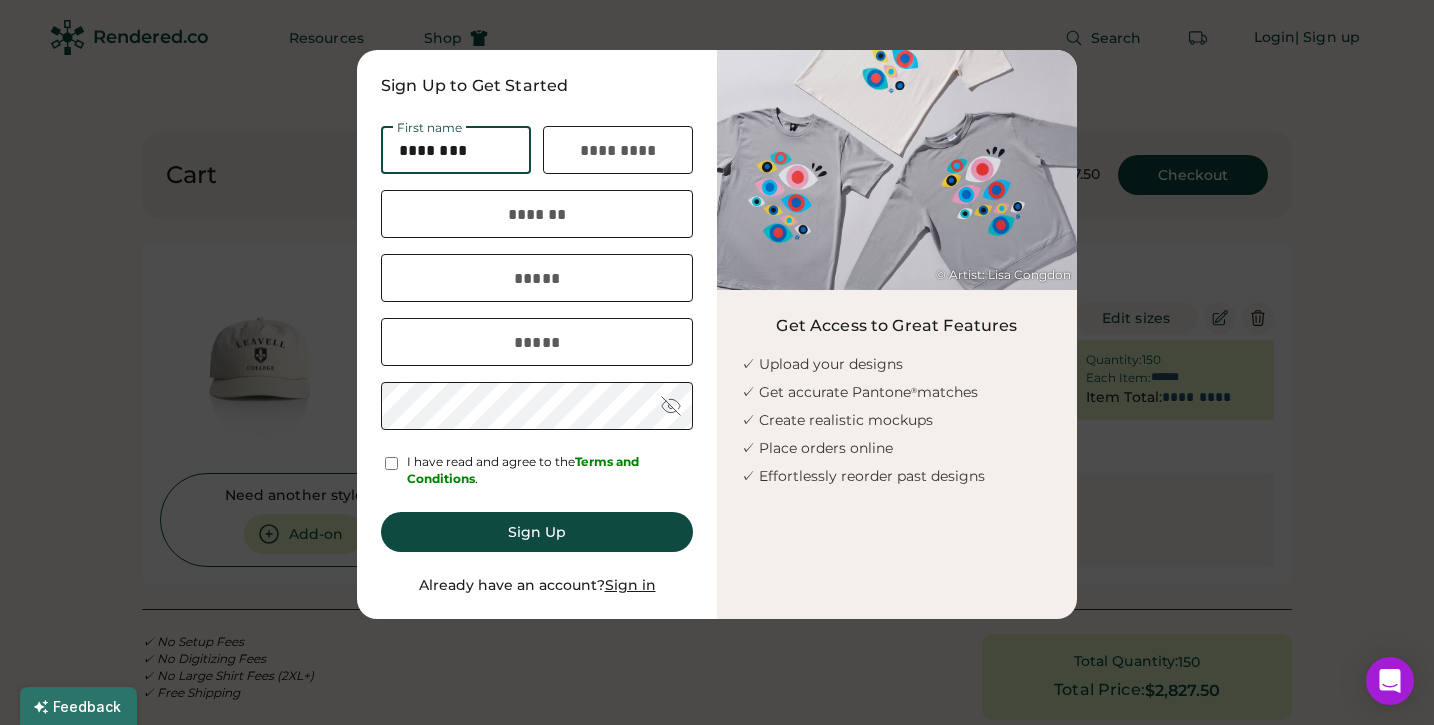 type on "********" 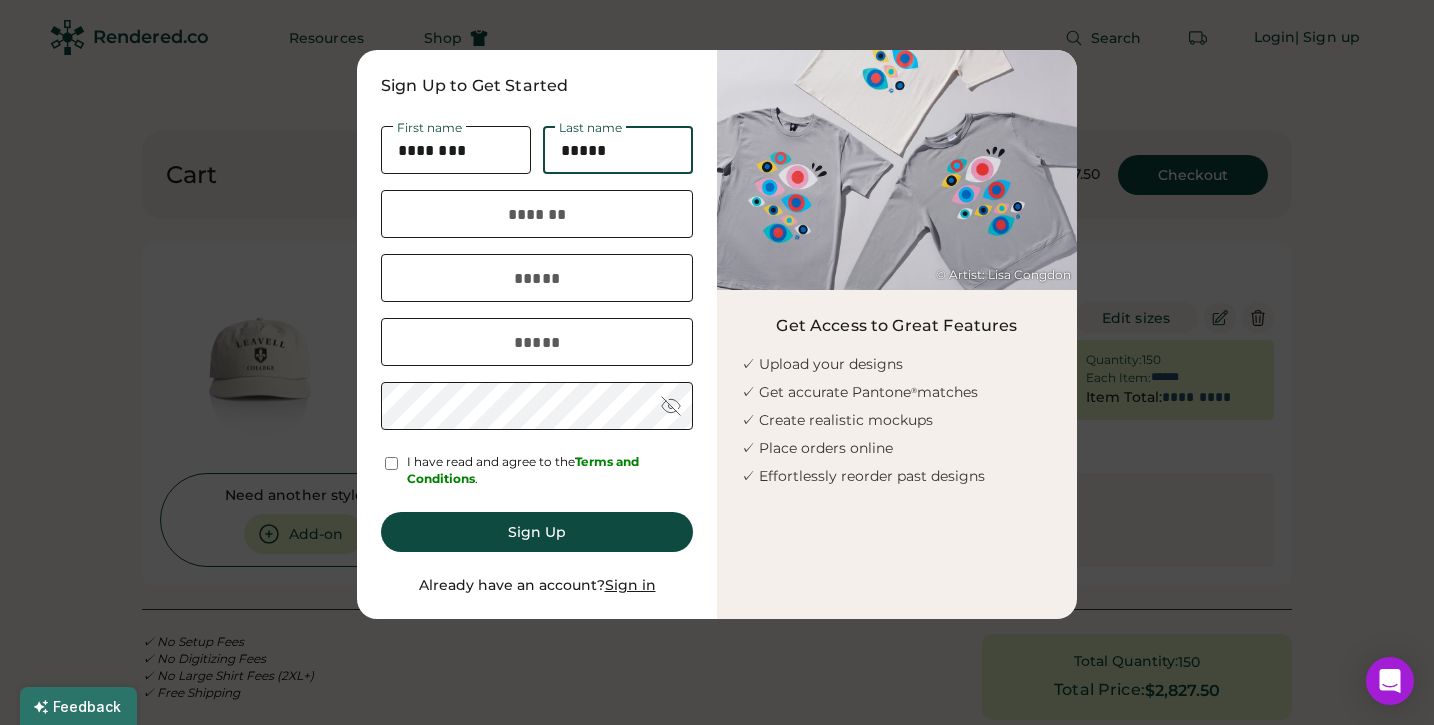 type on "*****" 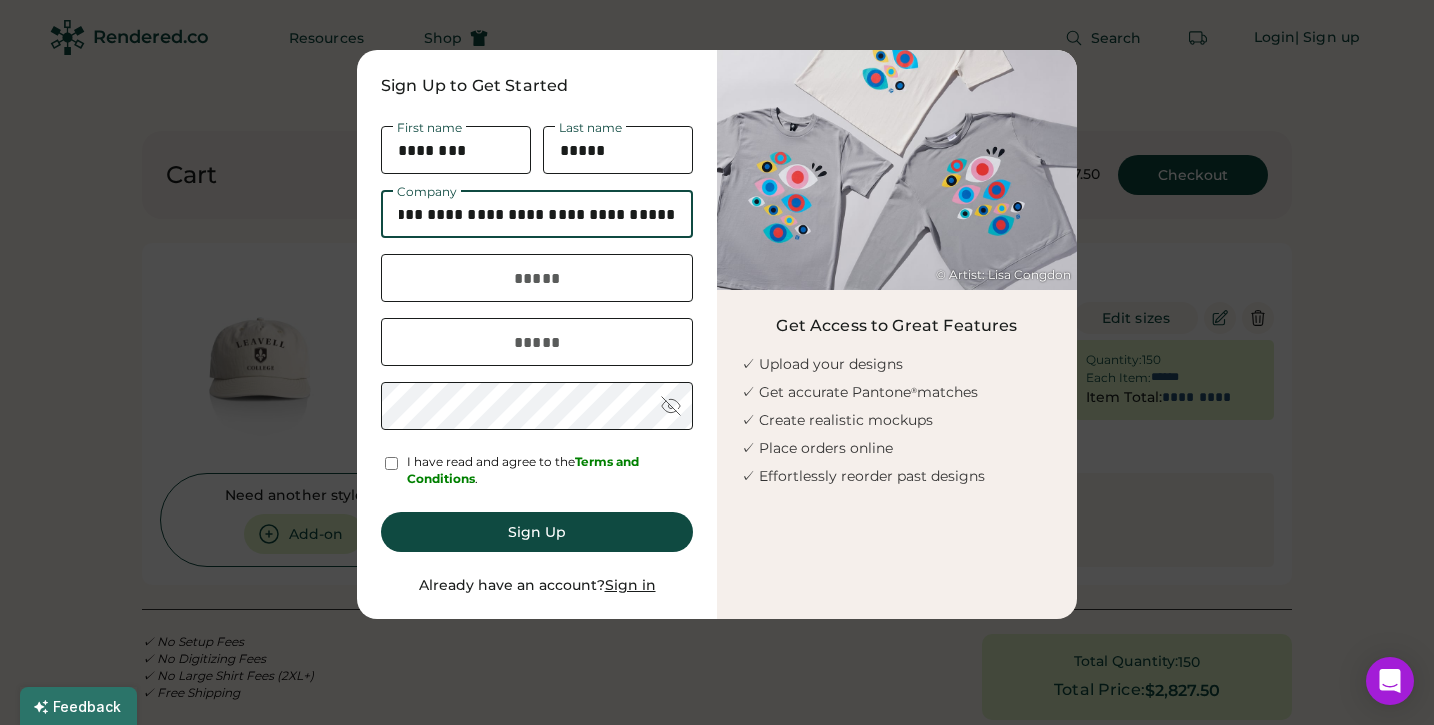 scroll, scrollTop: 0, scrollLeft: 68, axis: horizontal 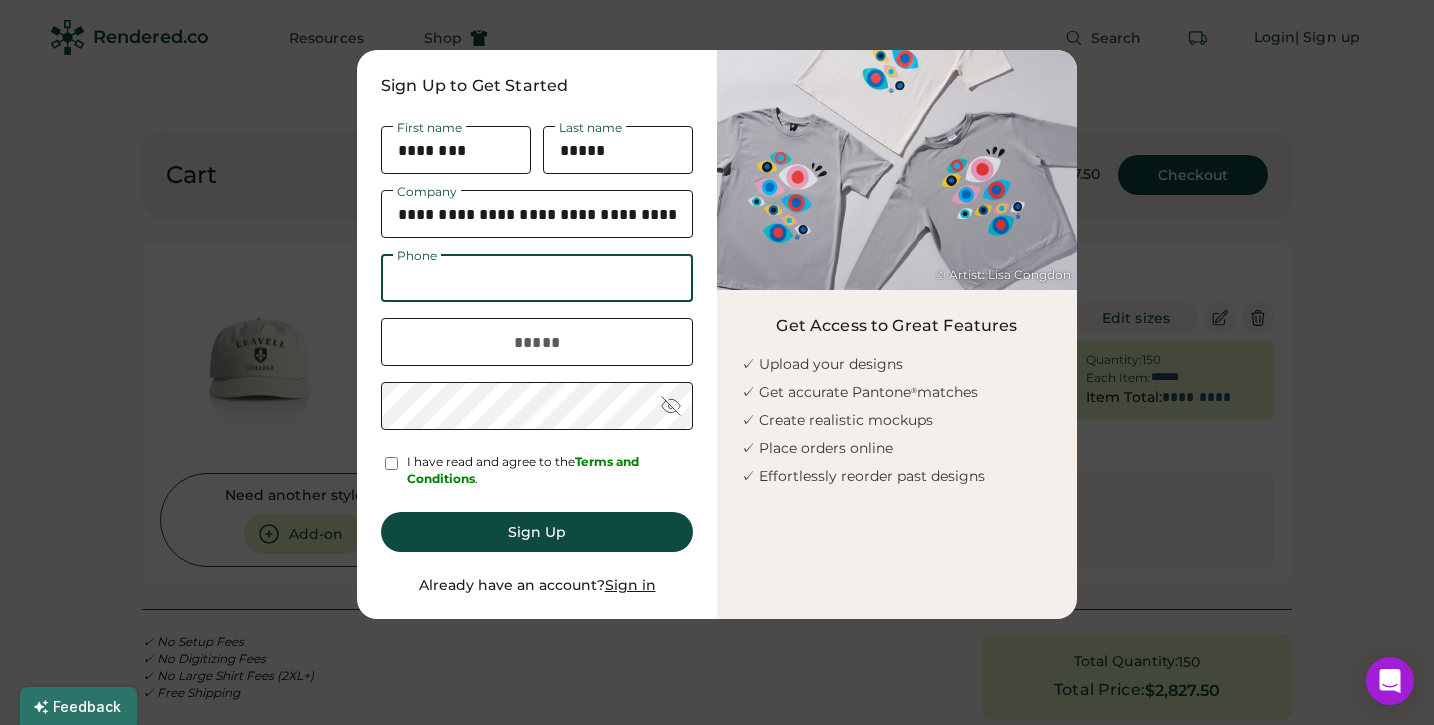 type on "**********" 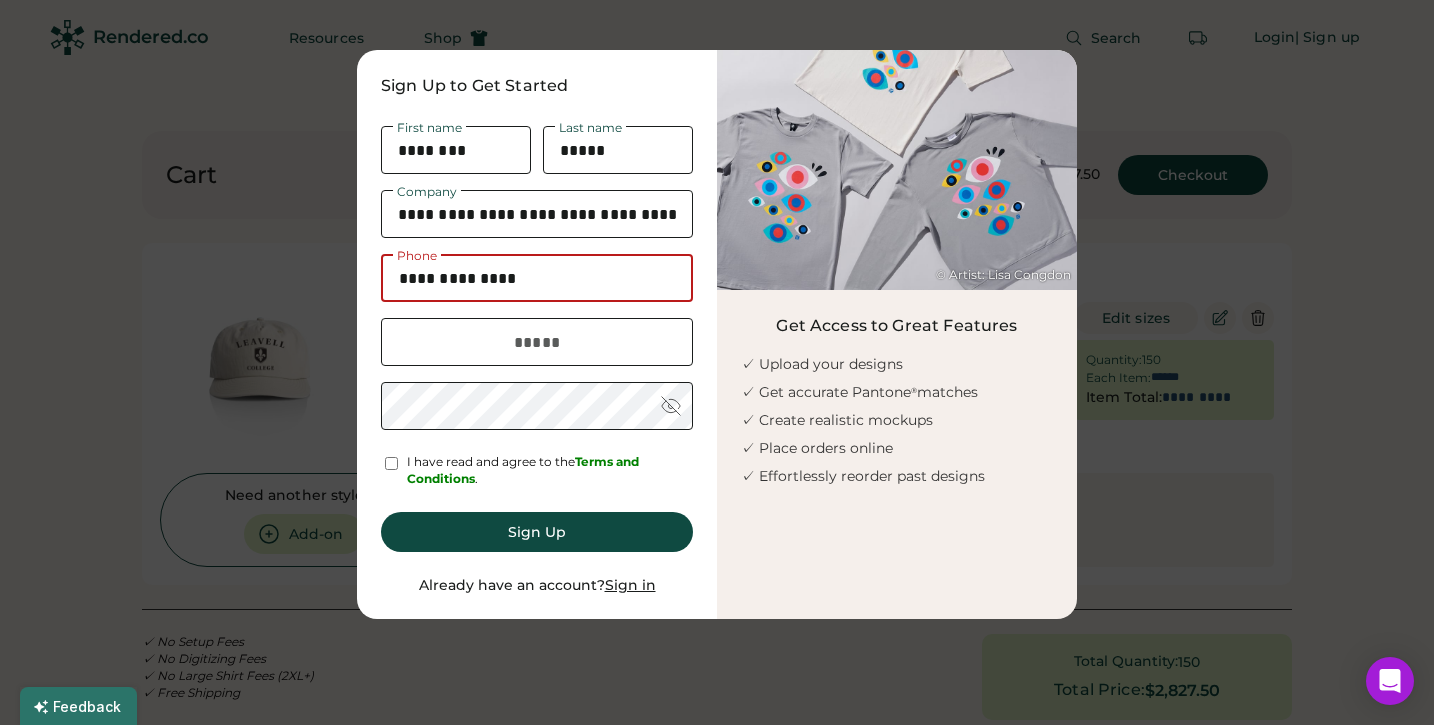 type on "**********" 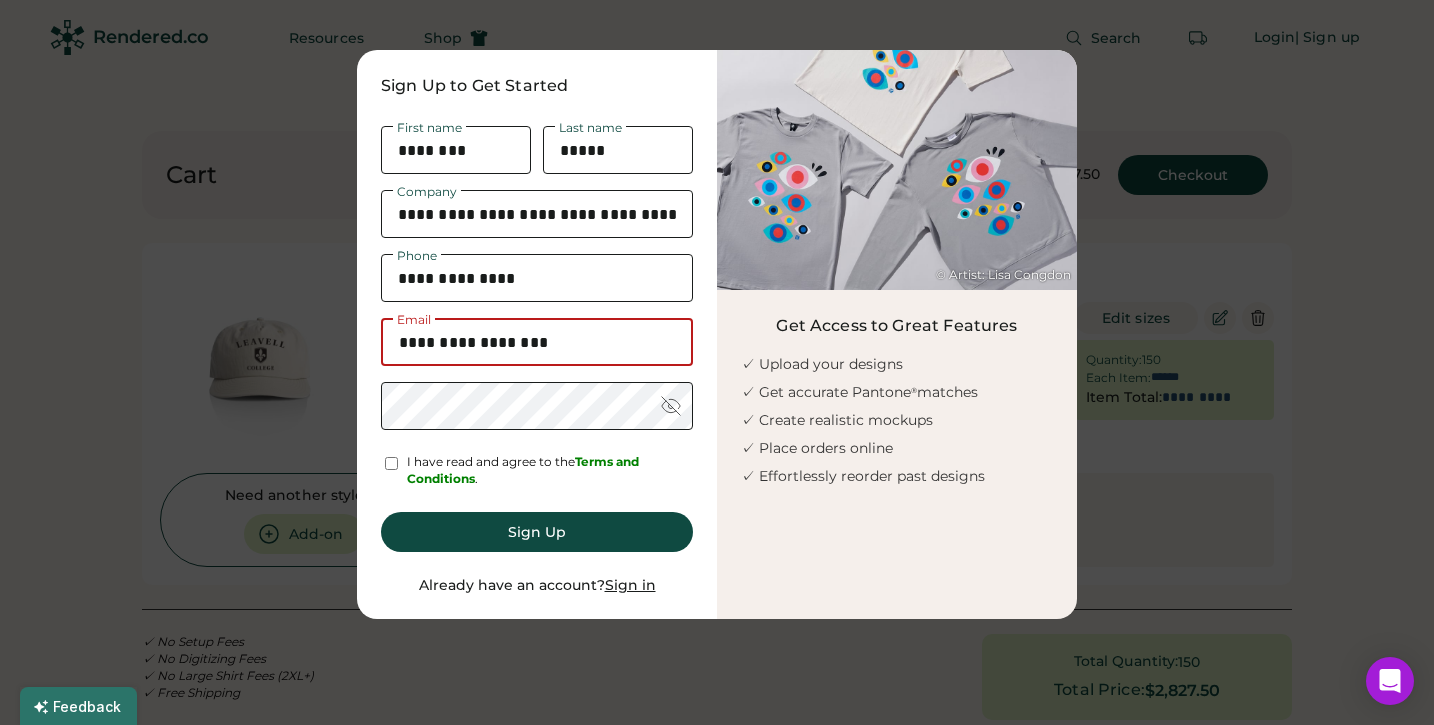 type on "**********" 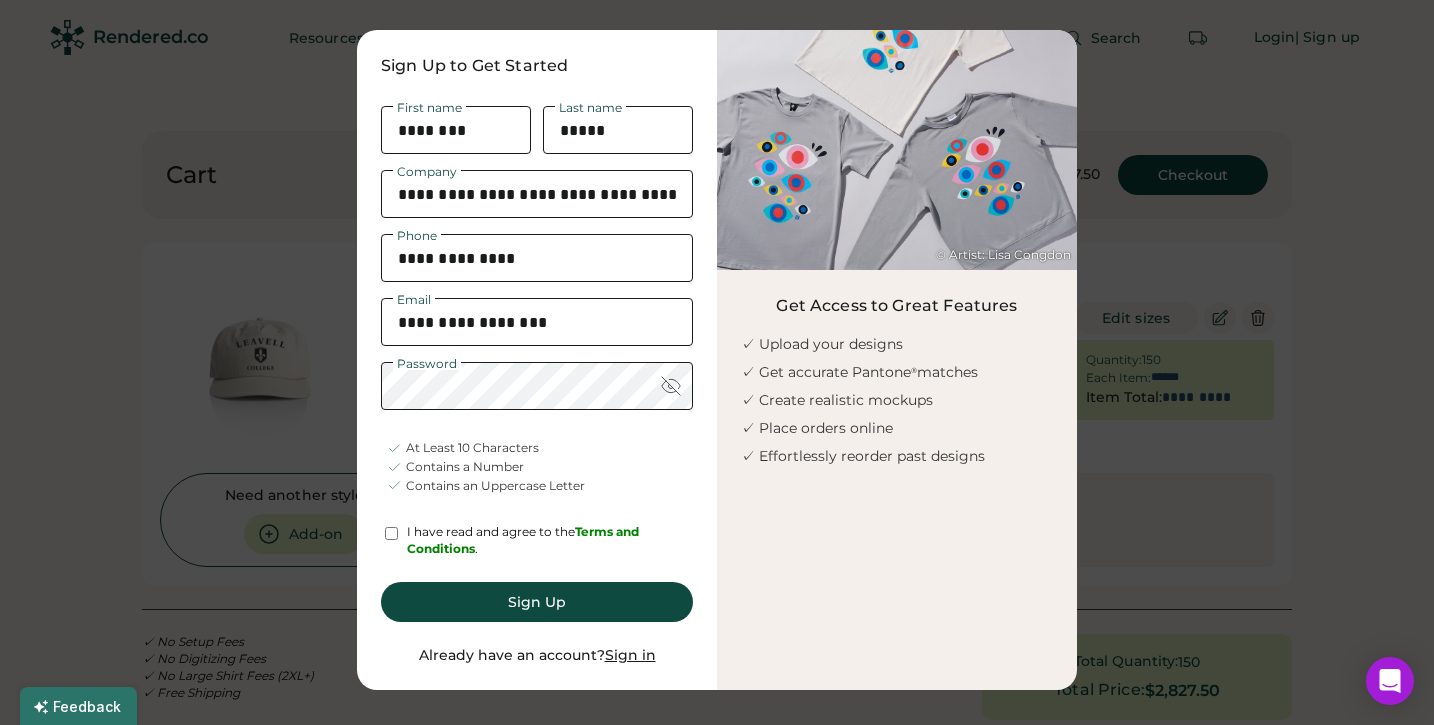click at bounding box center [671, 386] 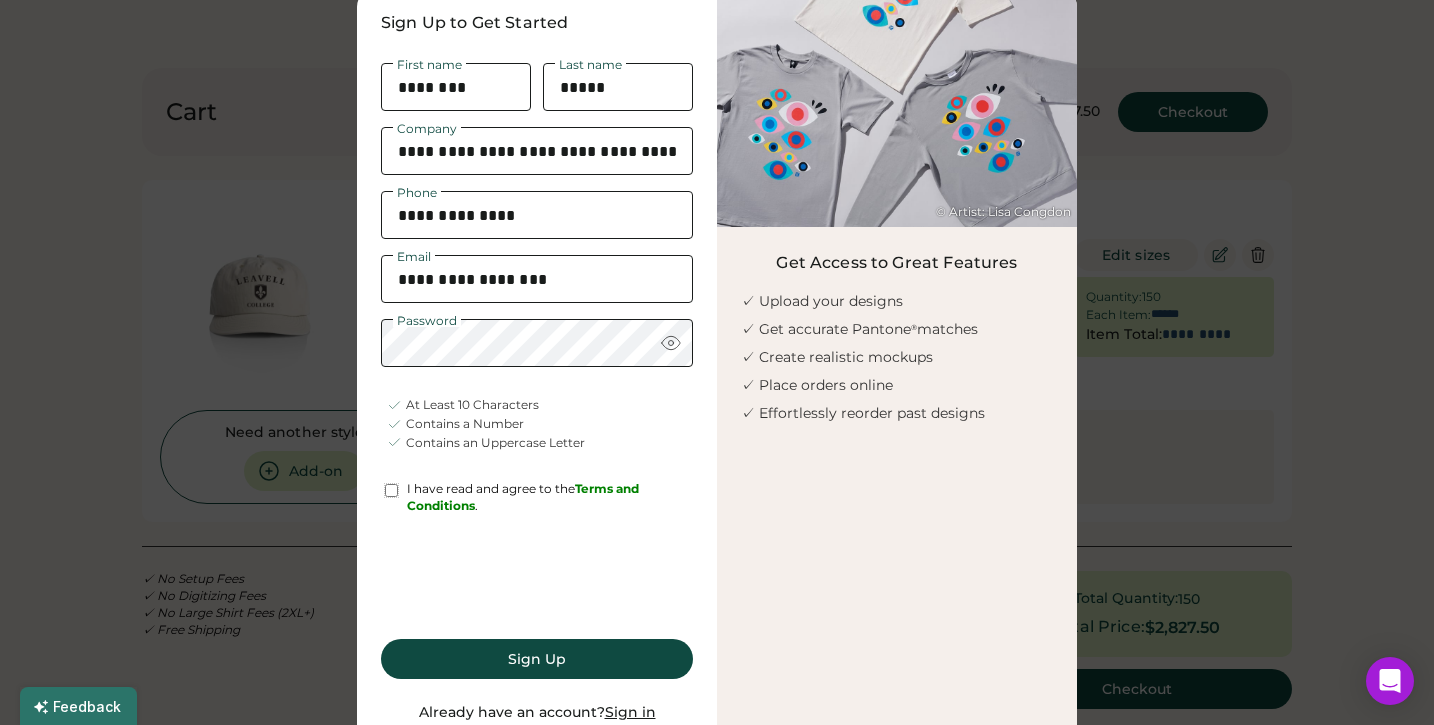scroll, scrollTop: 67, scrollLeft: 0, axis: vertical 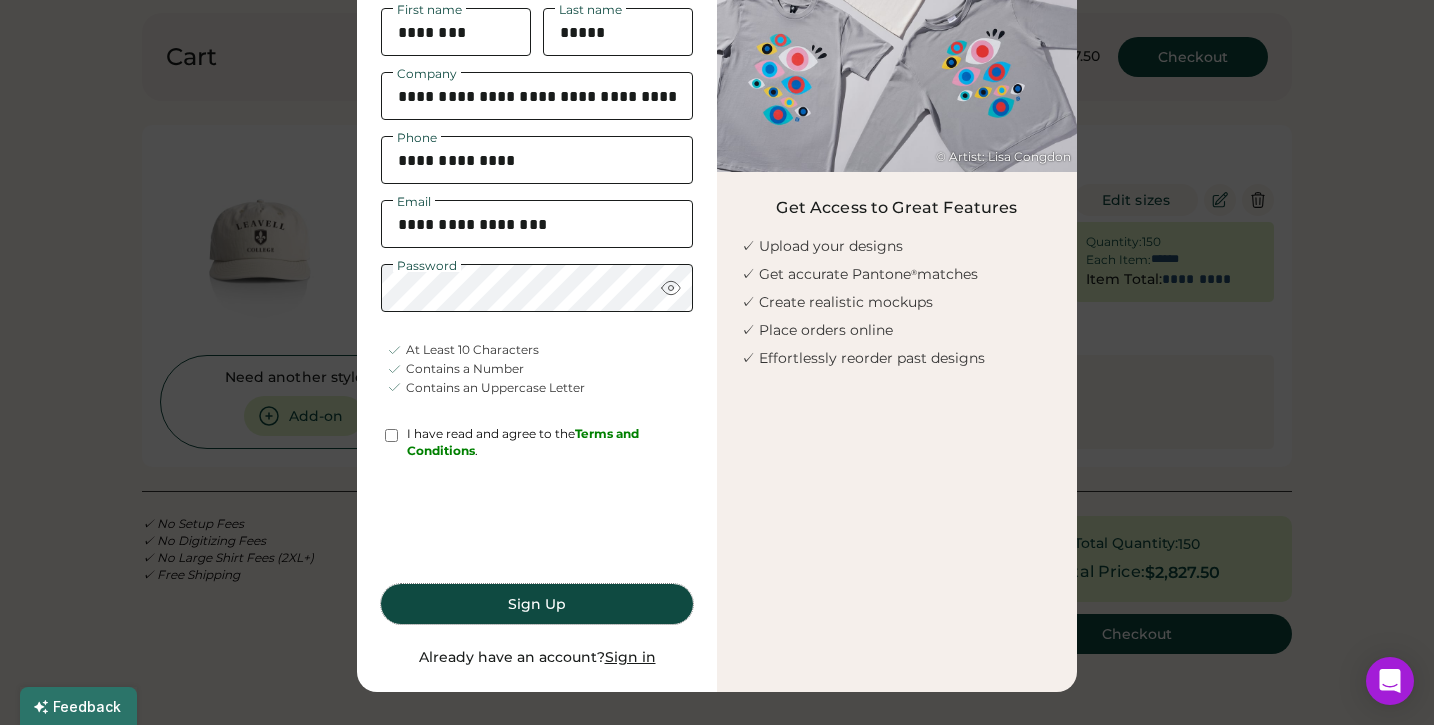 click on "Sign Up" at bounding box center (537, 604) 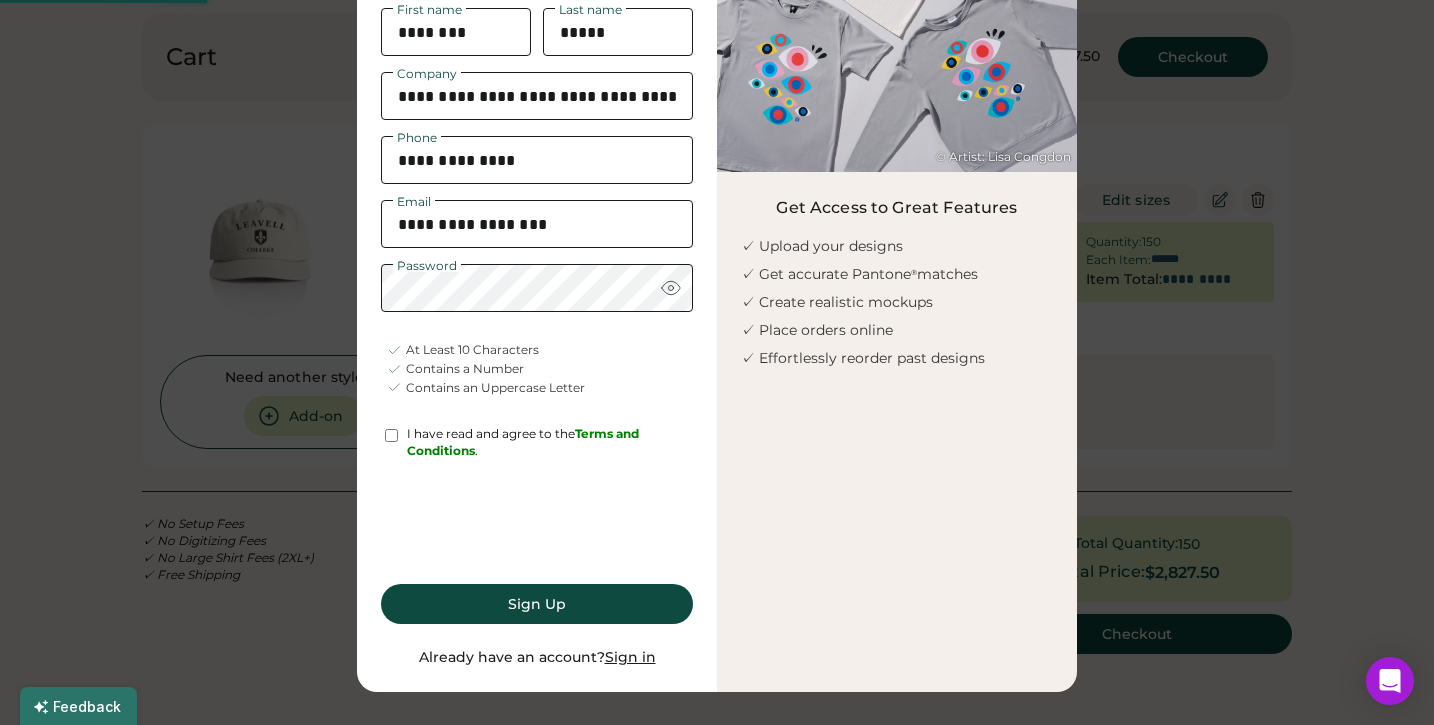 click on "Sign Up" at bounding box center [537, 604] 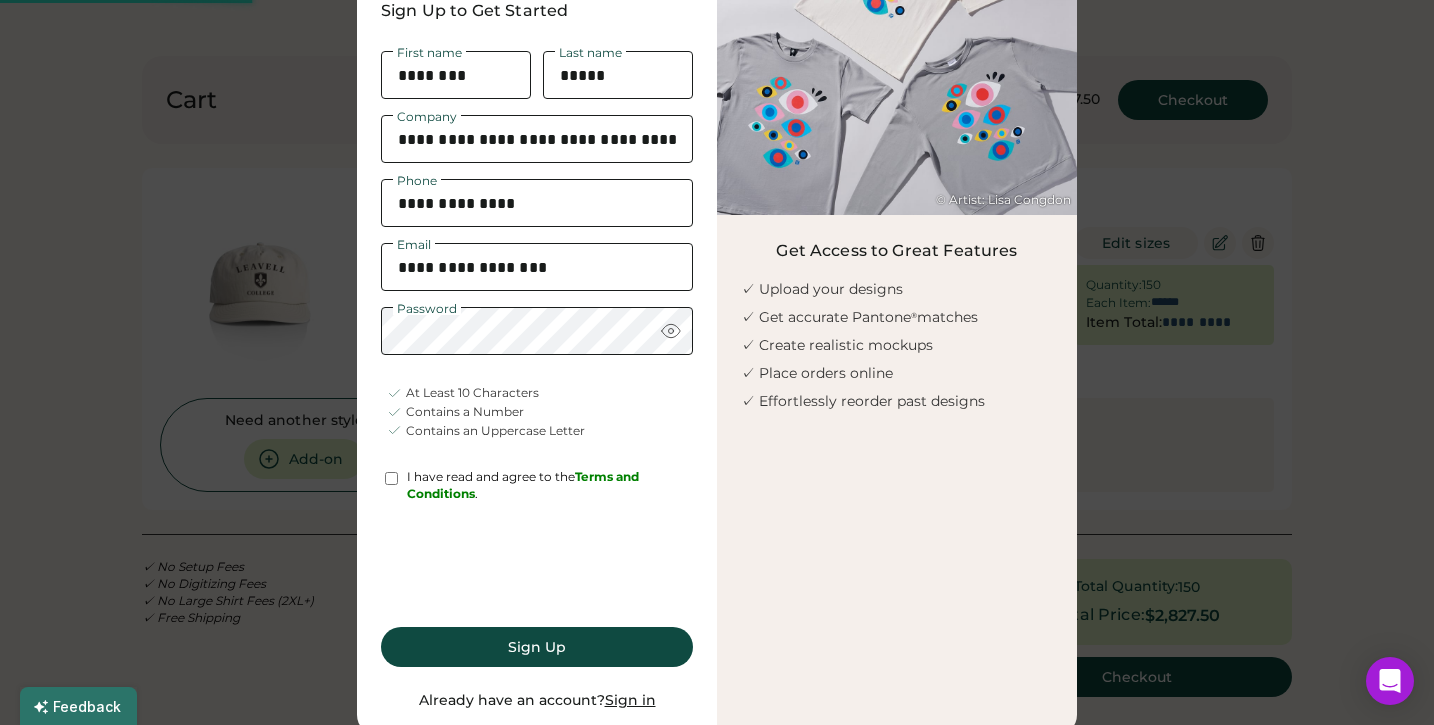 scroll, scrollTop: 123, scrollLeft: 0, axis: vertical 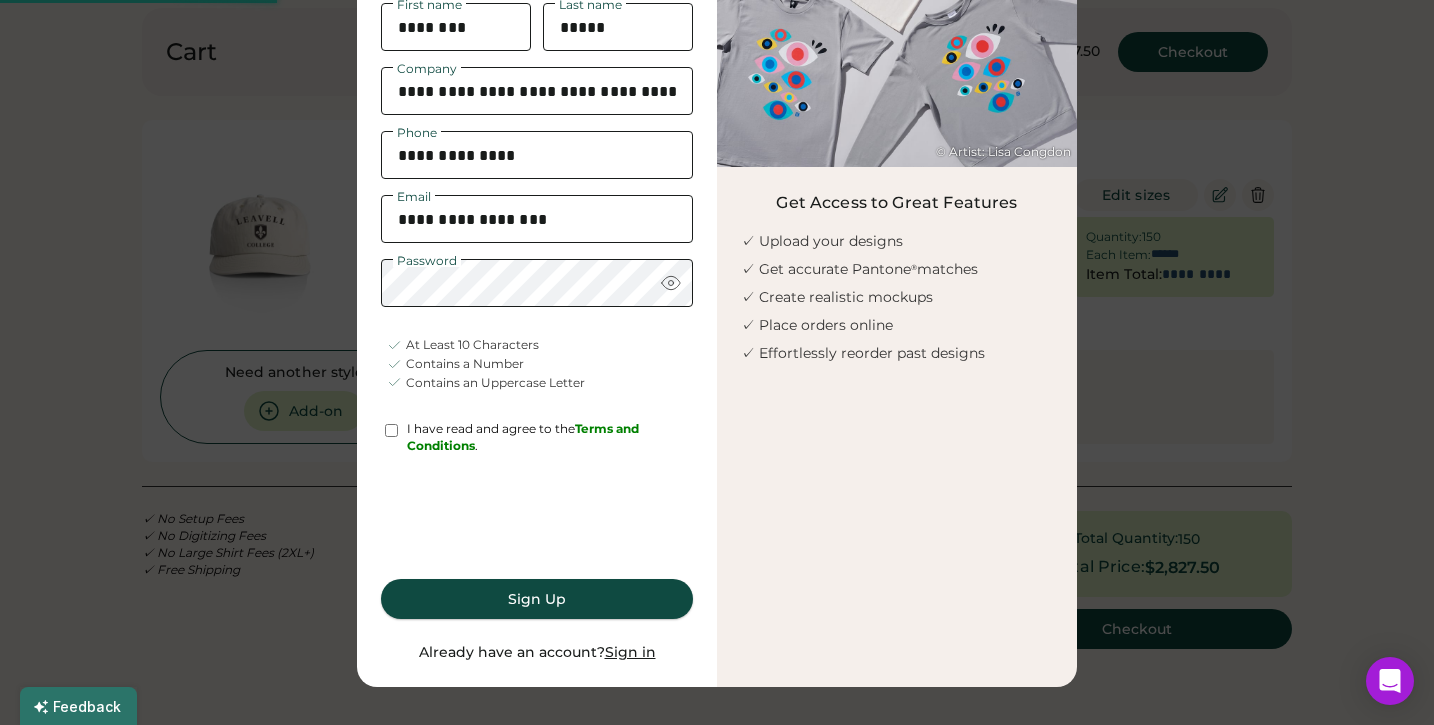 click on "Sign Up" at bounding box center [537, 599] 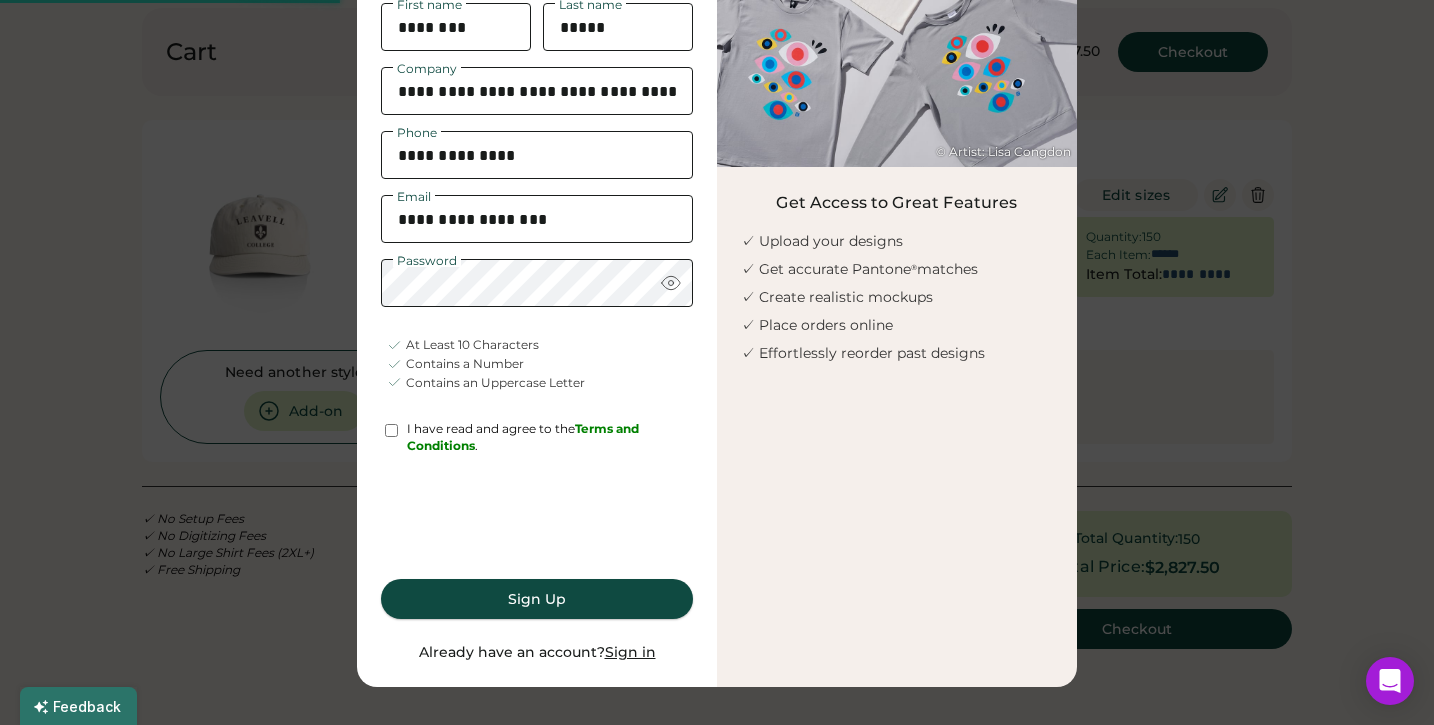 click on "Sign Up" at bounding box center (537, 599) 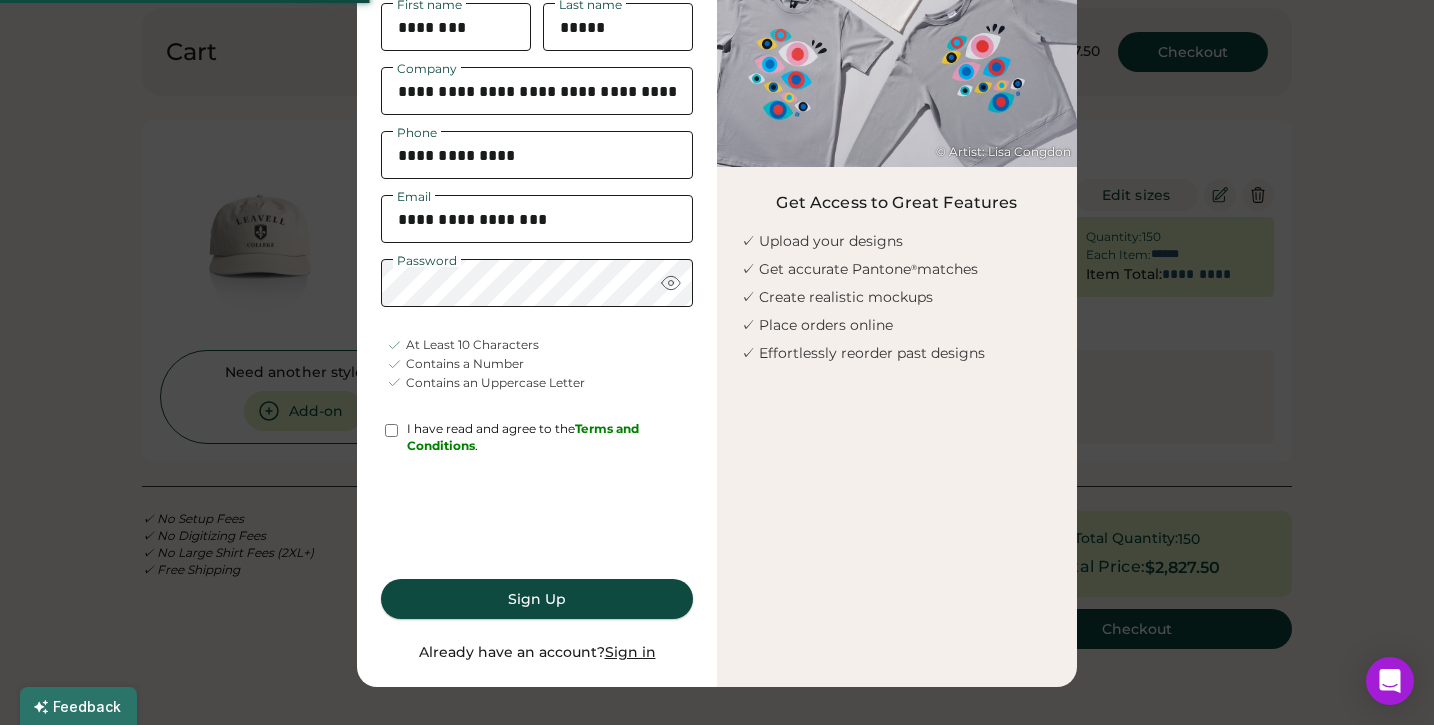 scroll, scrollTop: 0, scrollLeft: 0, axis: both 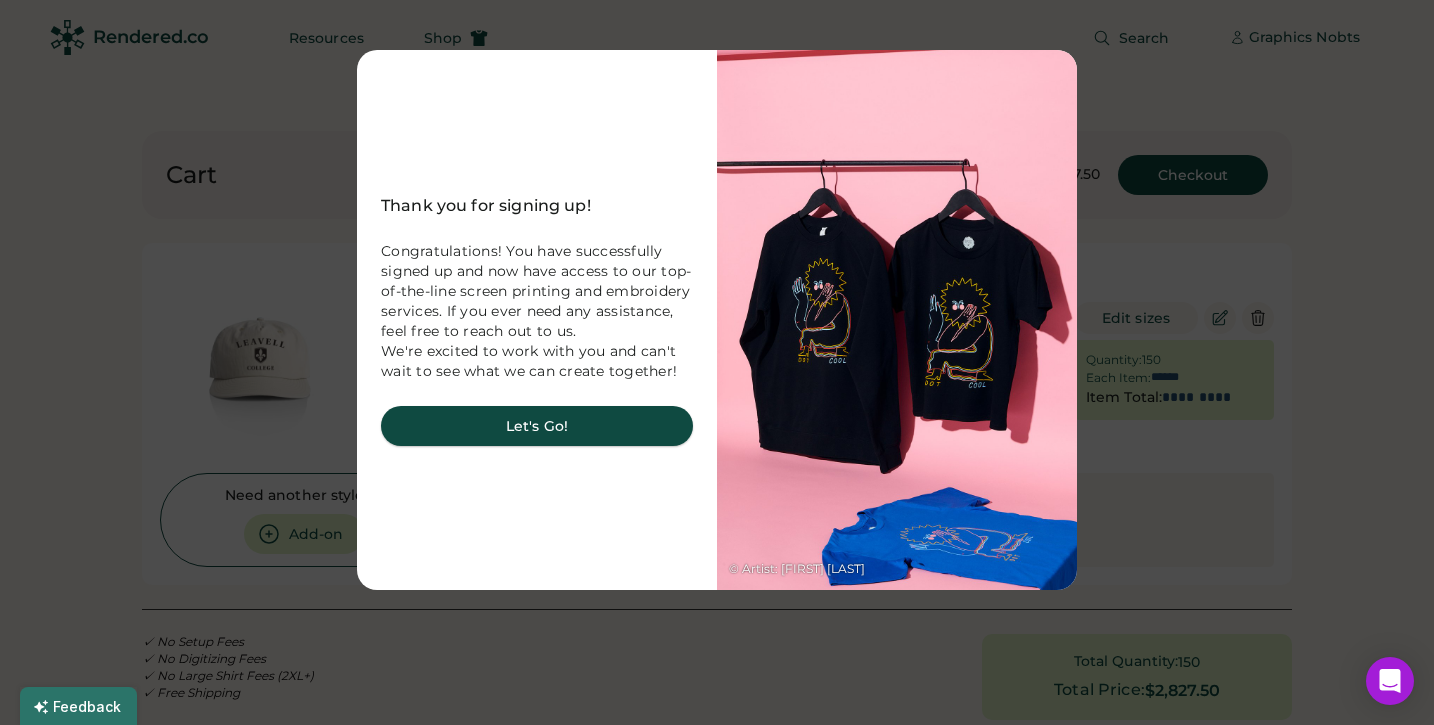 click on "Let's Go!" at bounding box center (537, 426) 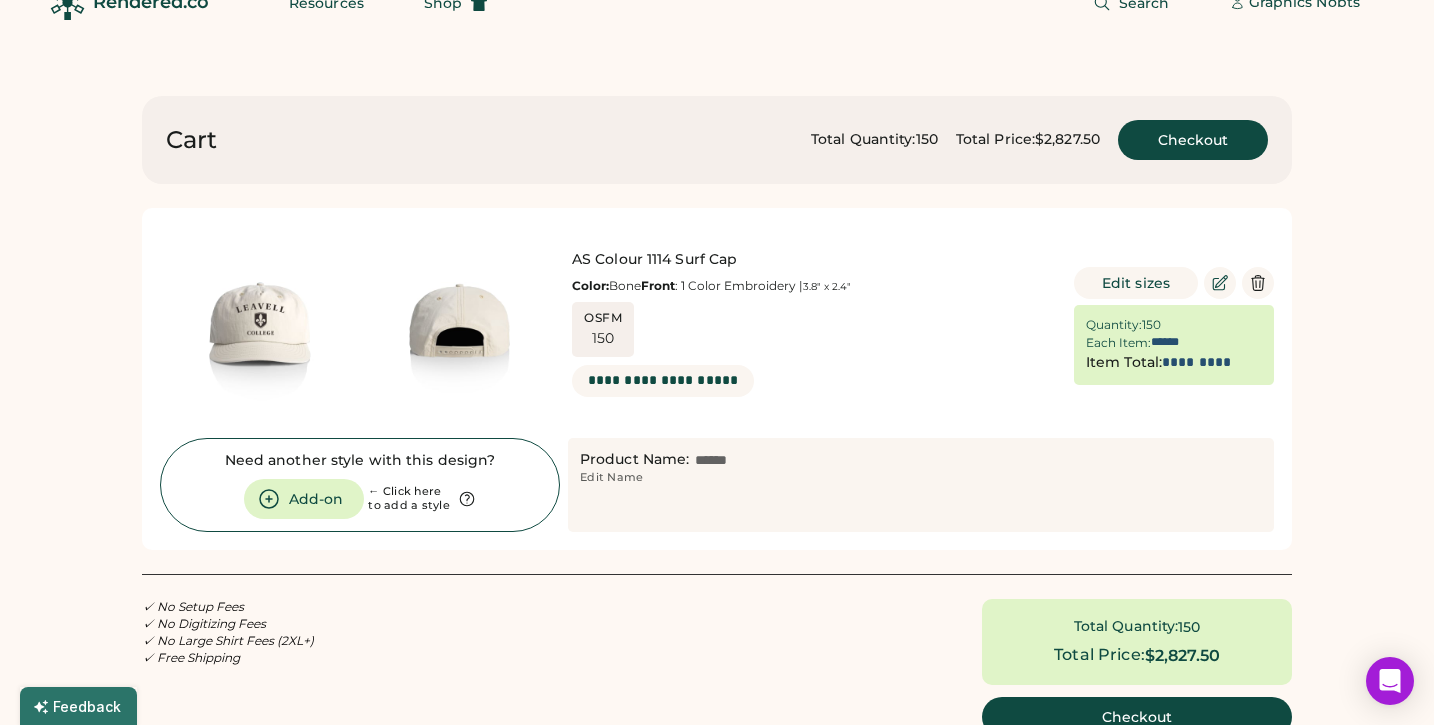 scroll, scrollTop: 2, scrollLeft: 0, axis: vertical 